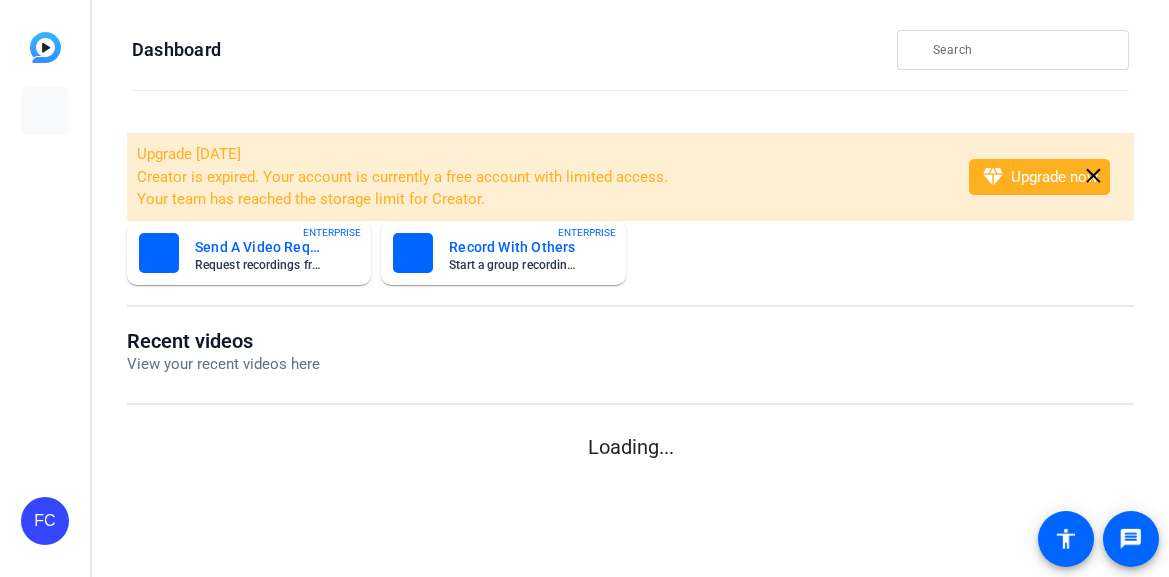 scroll, scrollTop: 0, scrollLeft: 0, axis: both 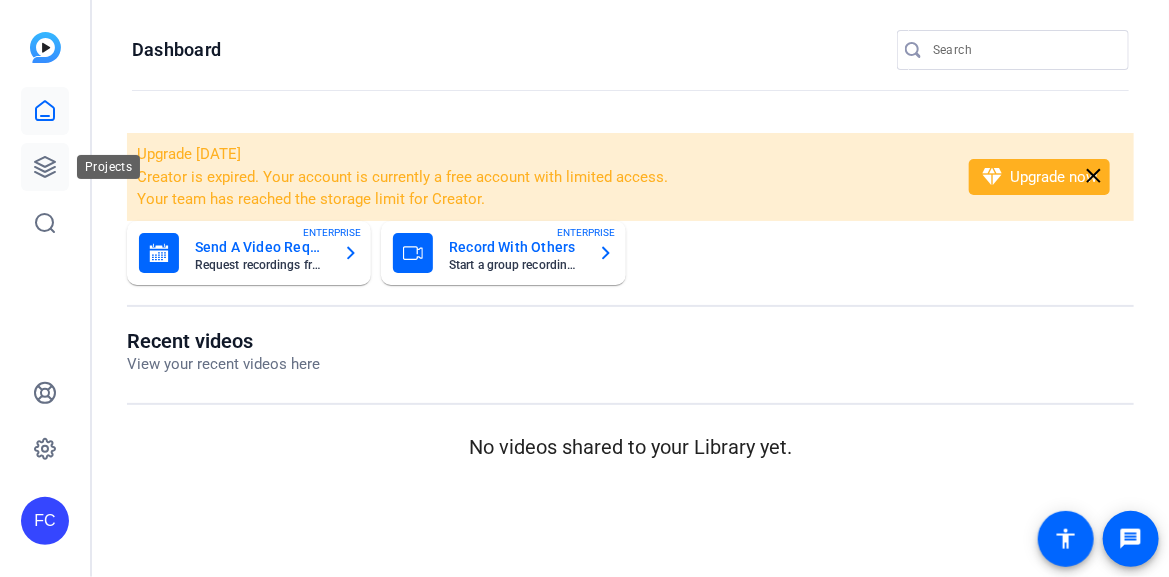 click 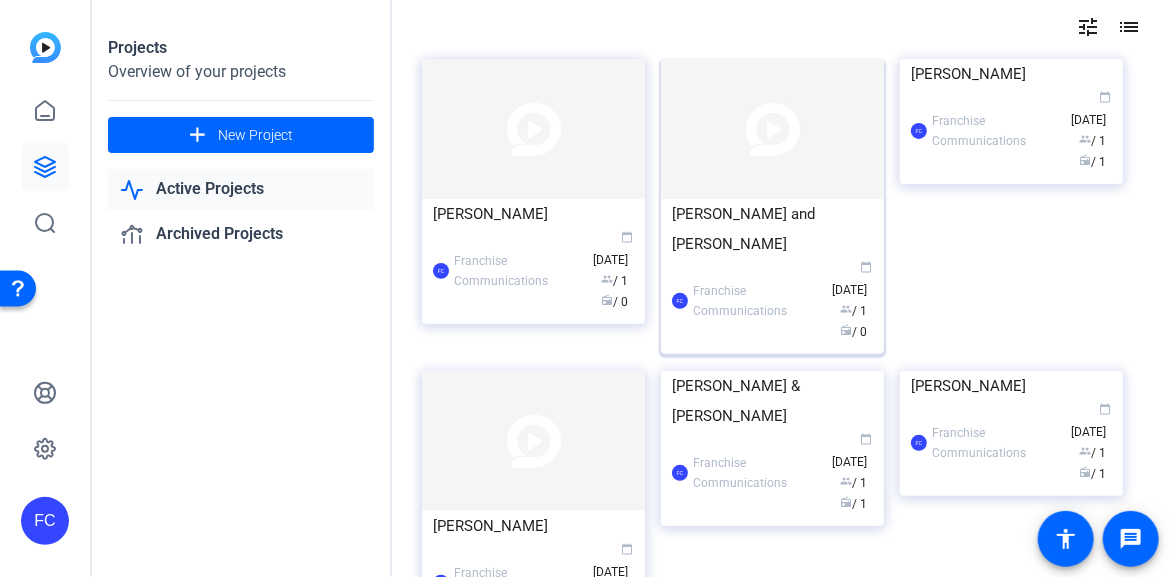scroll, scrollTop: 200, scrollLeft: 0, axis: vertical 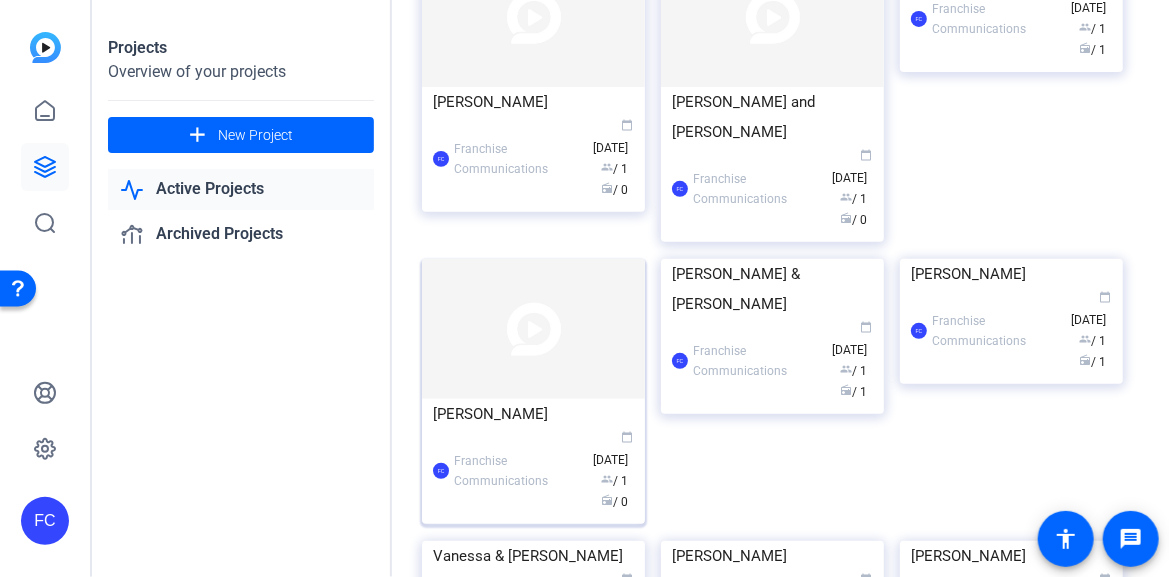 click 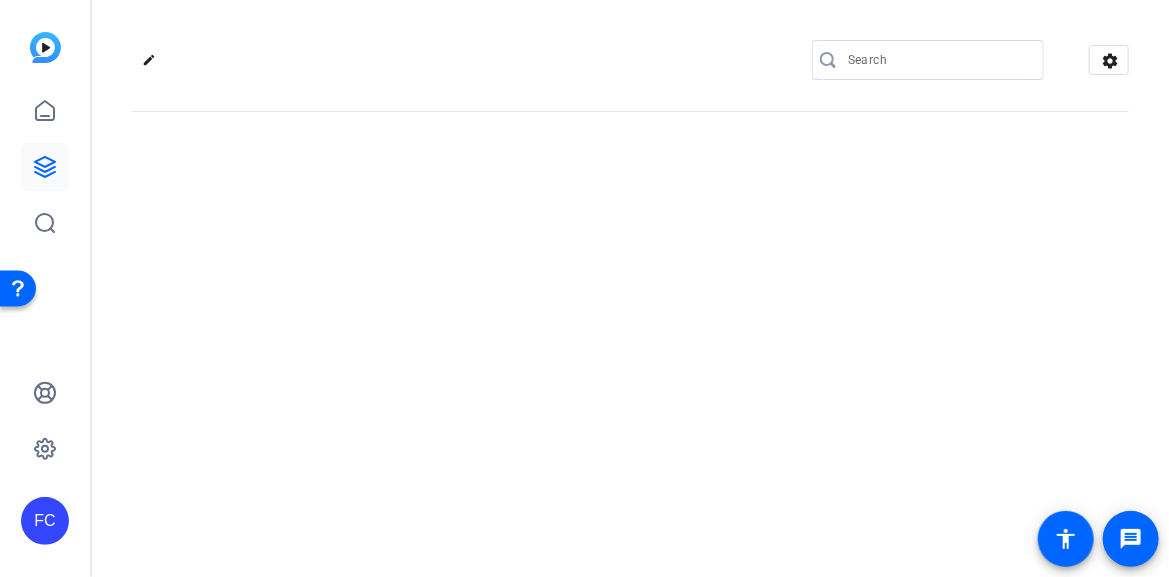click on "edit
settings" 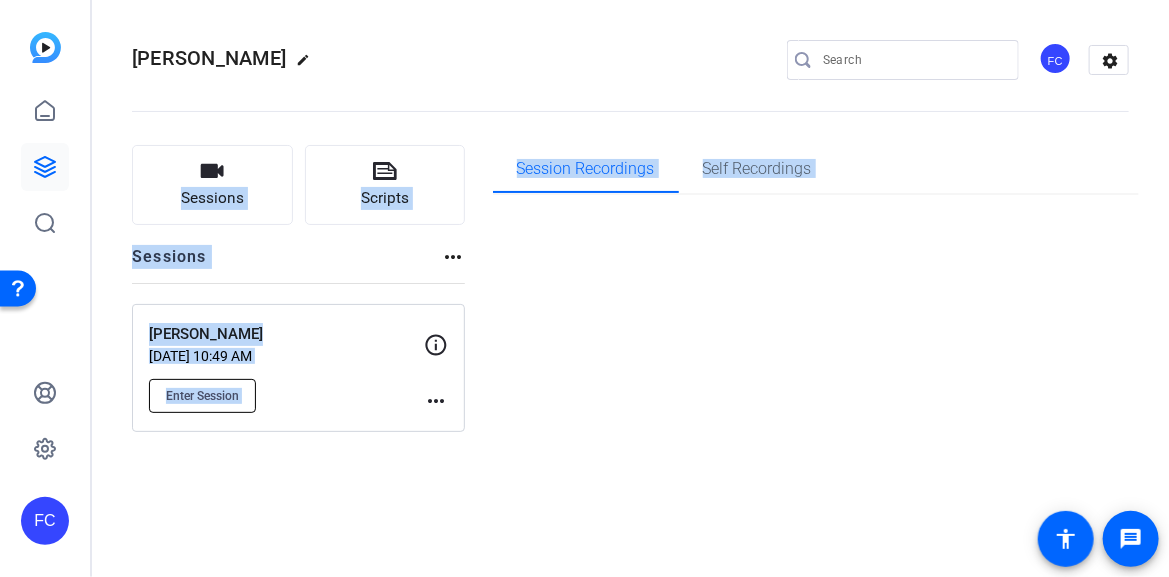 click on "Enter Session" 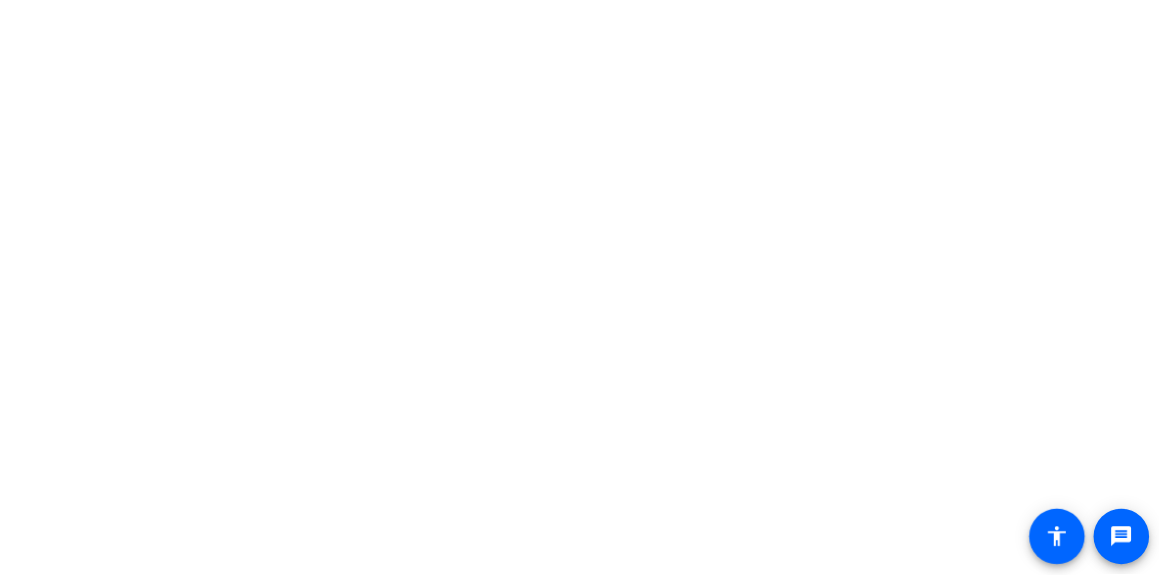 scroll, scrollTop: 0, scrollLeft: 0, axis: both 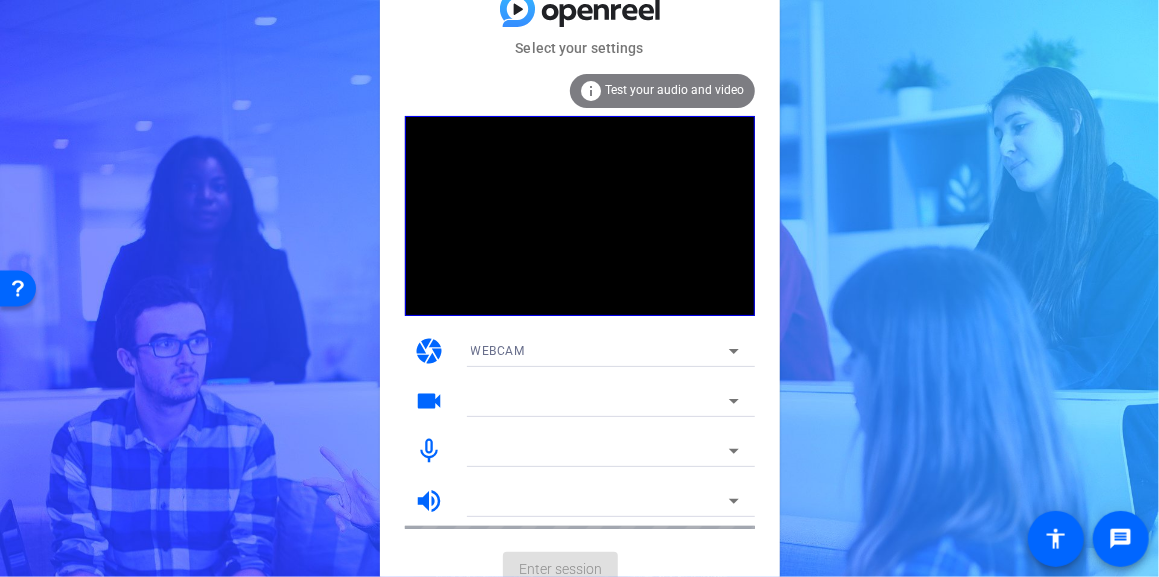 click 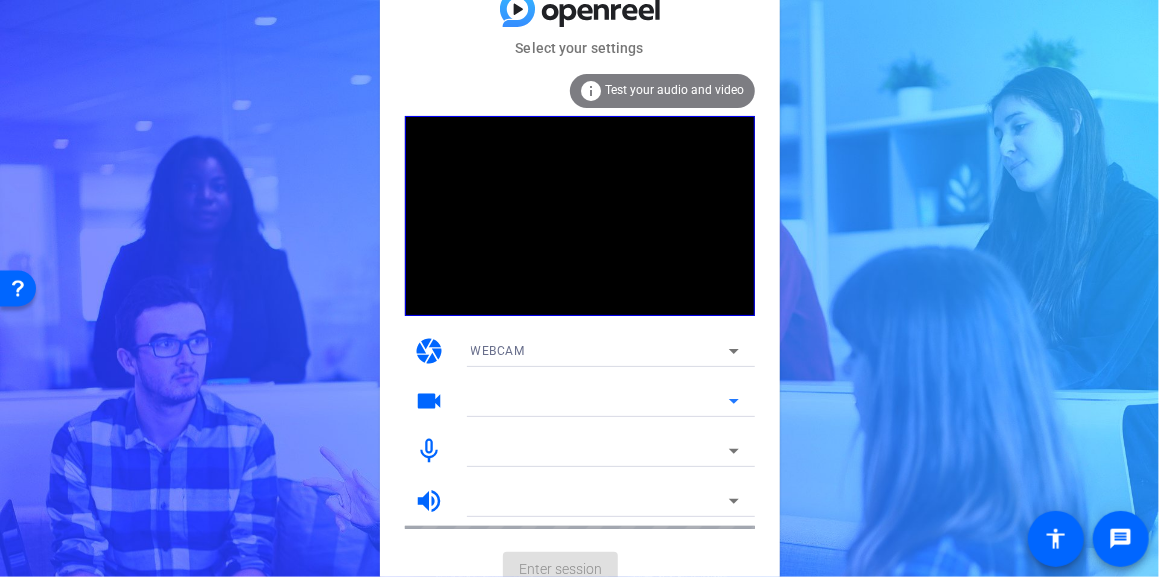 click 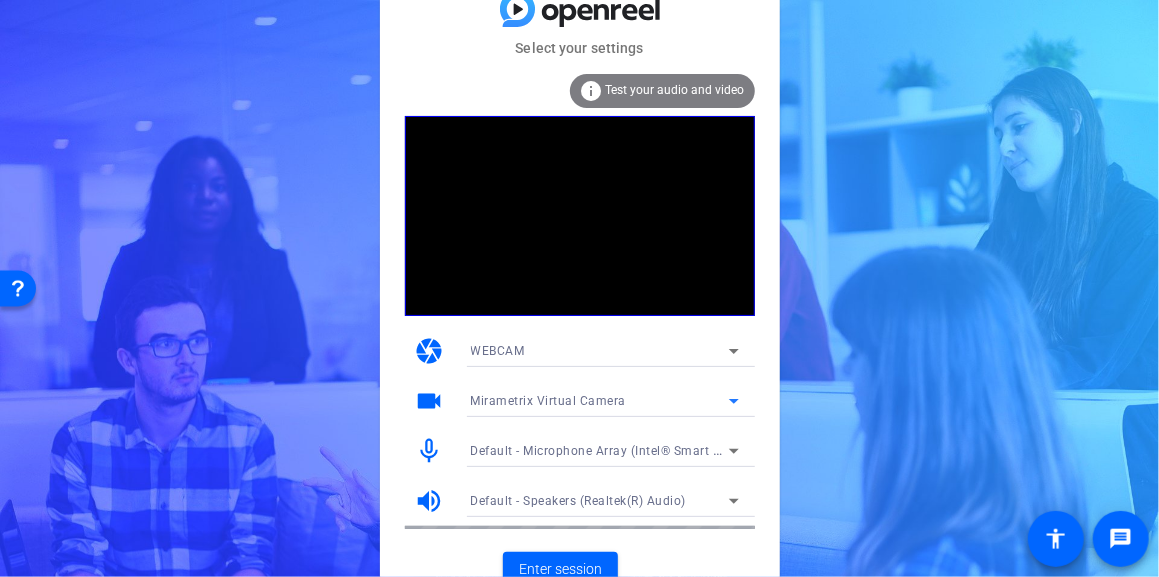 click 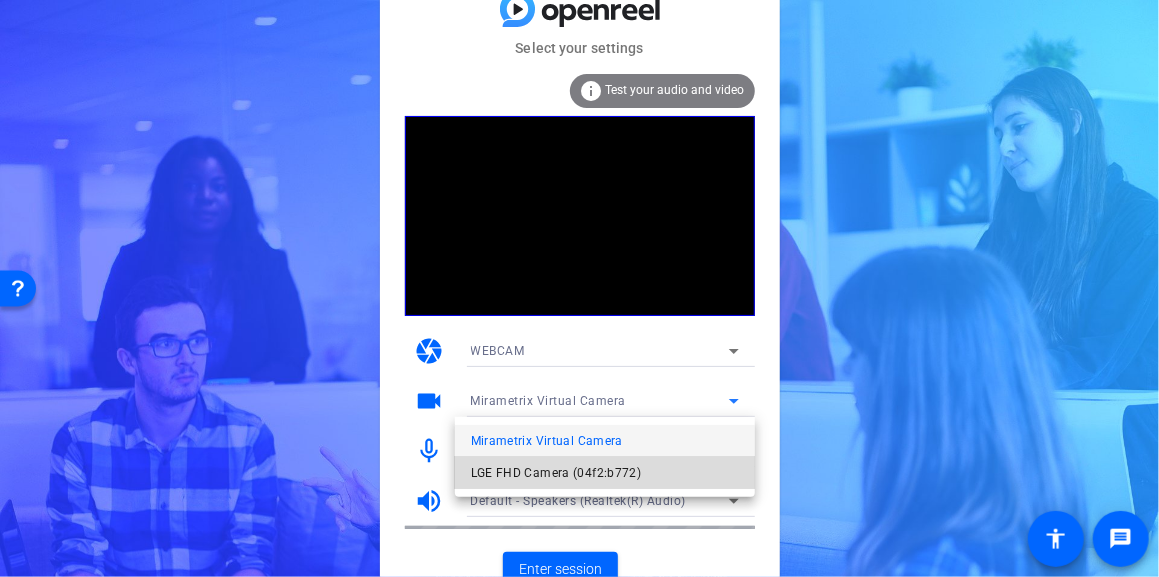 click on "LGE FHD Camera (04f2:b772)" at bounding box center [556, 473] 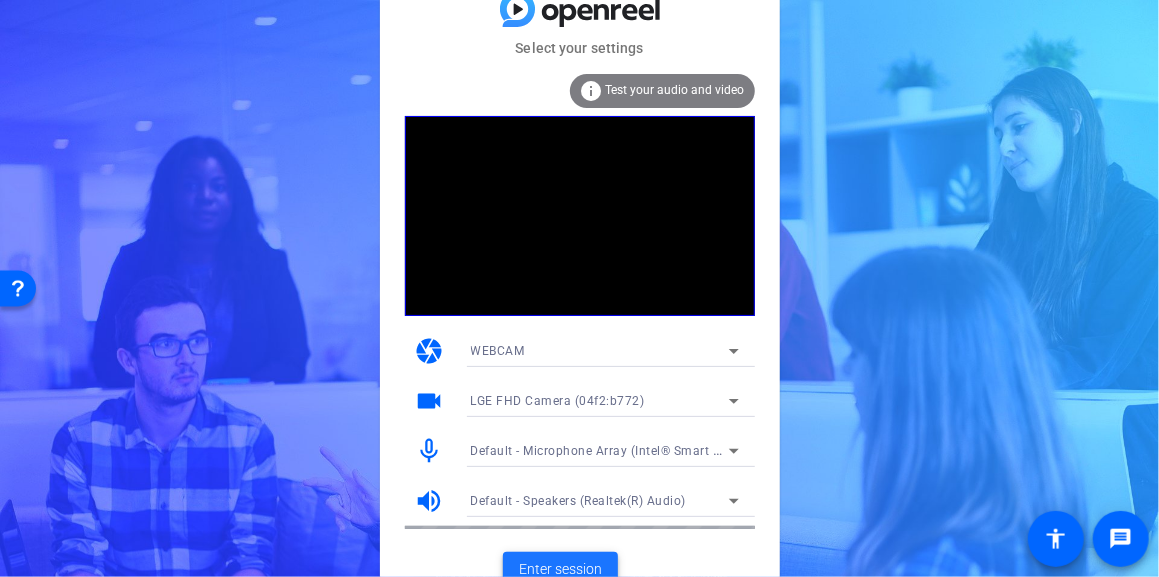 click on "Enter session" 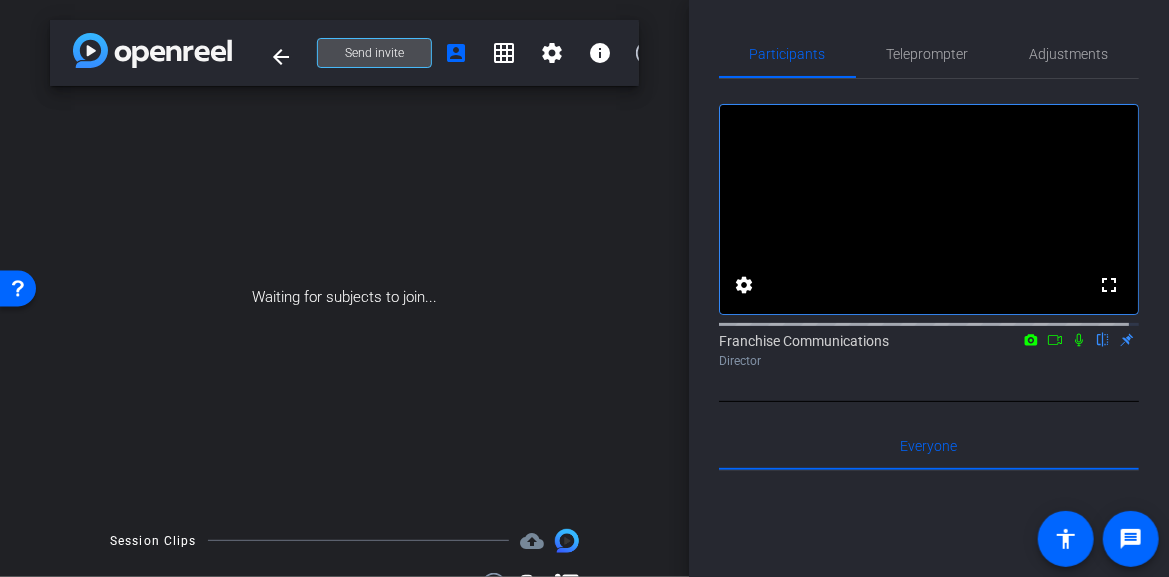 click on "Send invite" at bounding box center [374, 53] 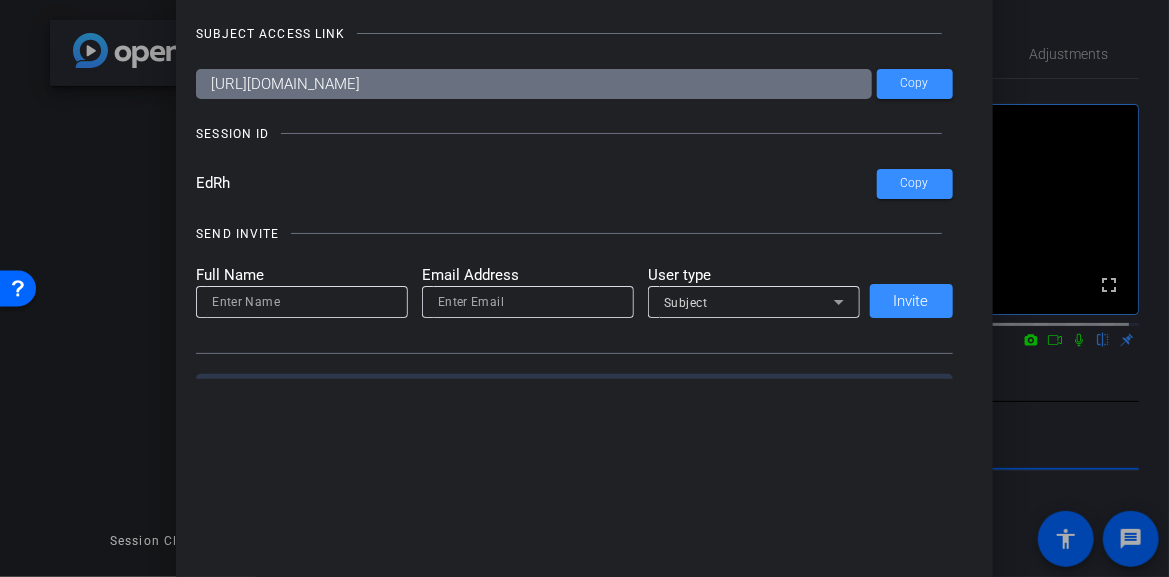 click at bounding box center (584, 288) 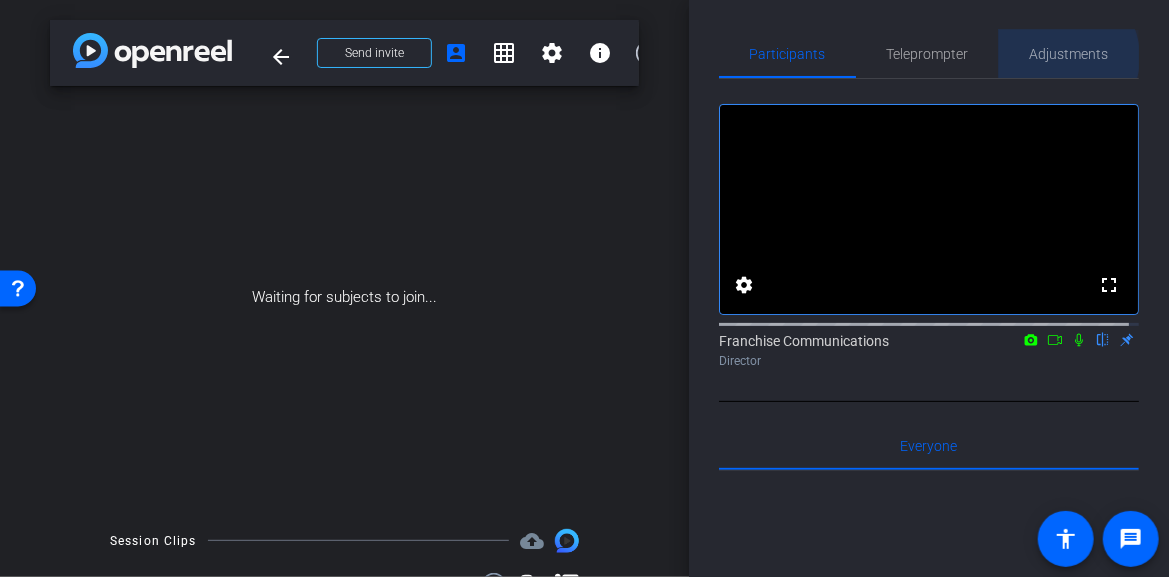 click on "Adjustments" at bounding box center (1069, 54) 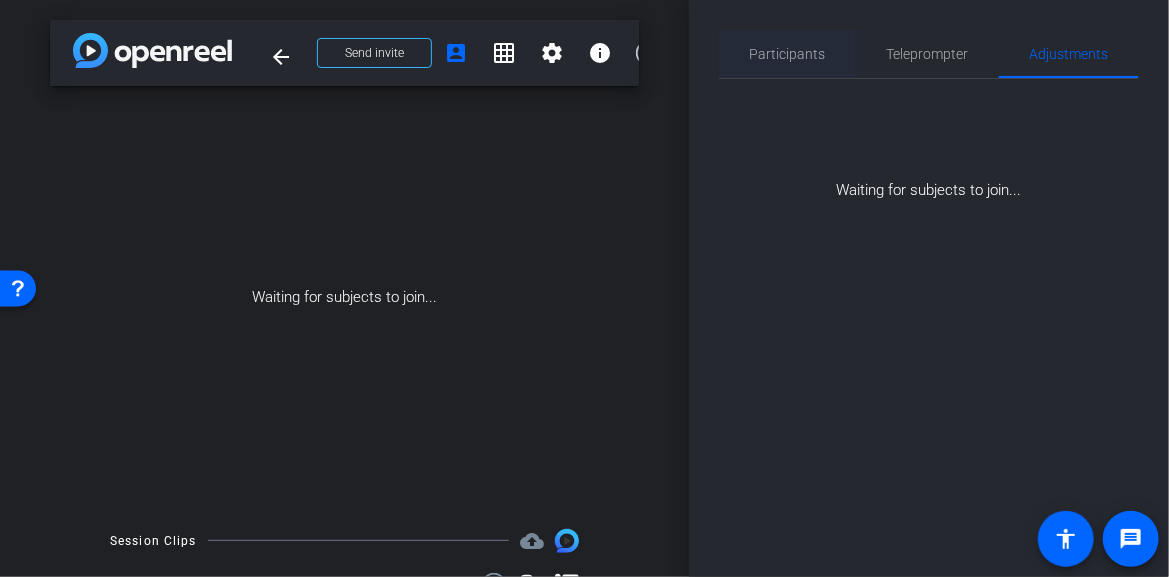 click on "Participants" at bounding box center [788, 54] 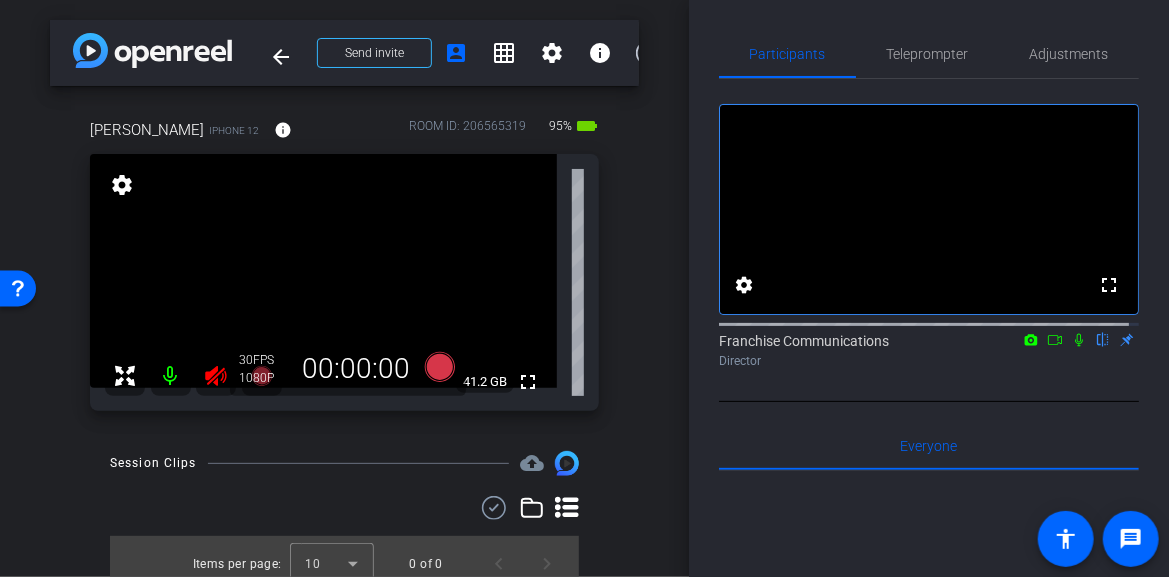 click 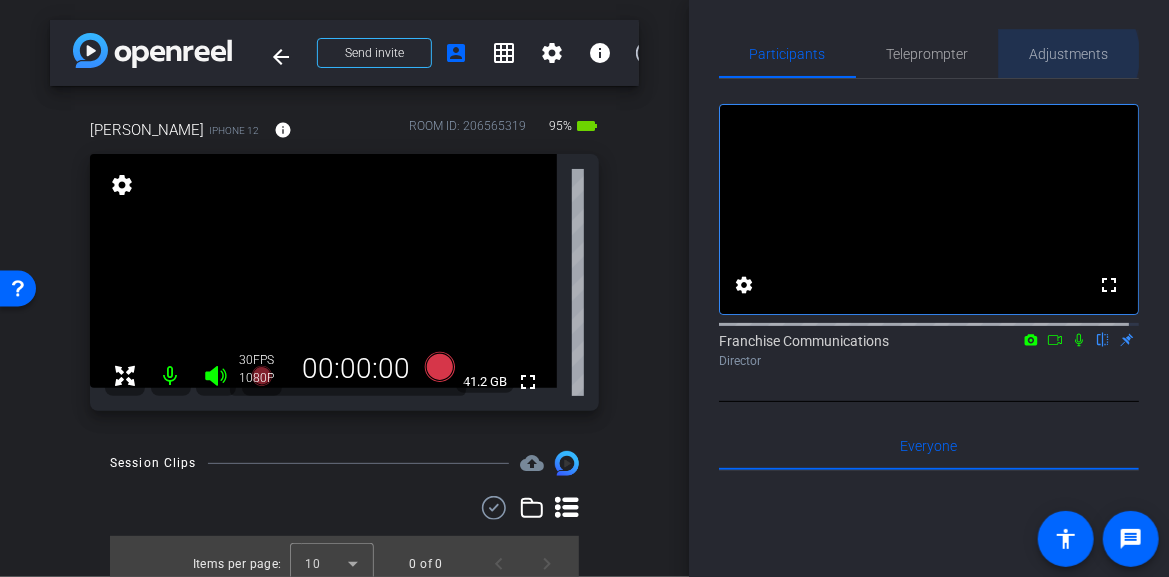 click on "Adjustments" at bounding box center (1069, 54) 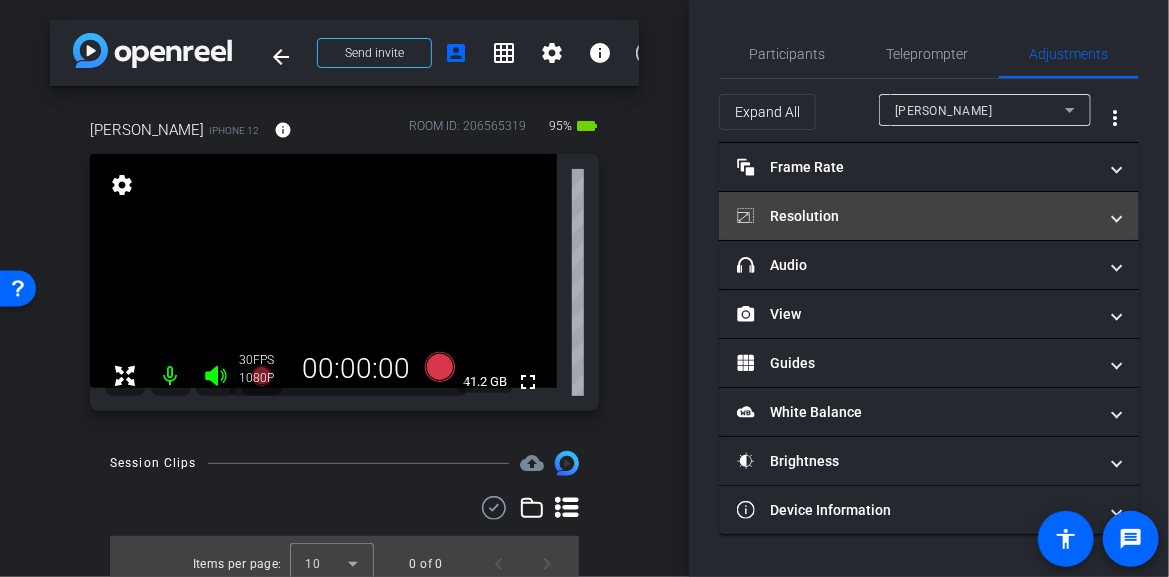click at bounding box center [1117, 216] 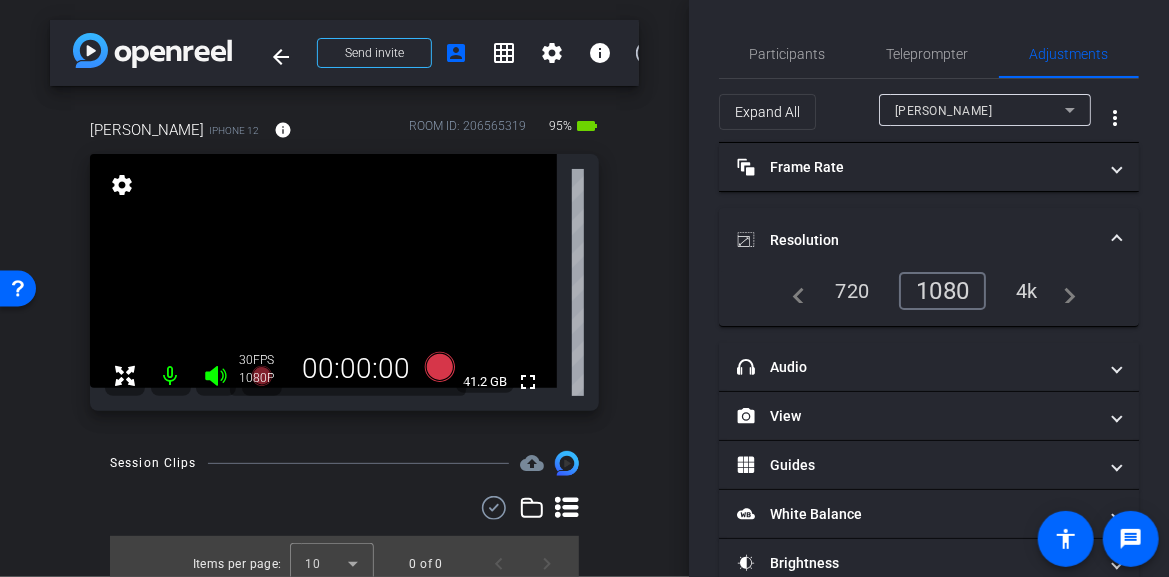 click on "4k" at bounding box center (1027, 291) 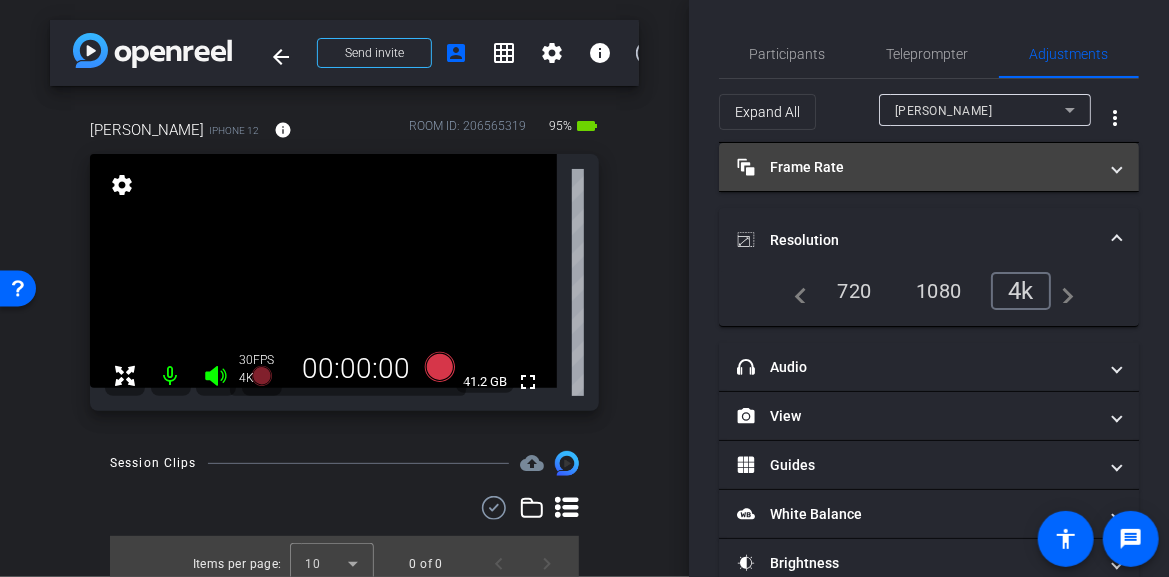 click on "Frame Rate
Frame Rate" at bounding box center [929, 167] 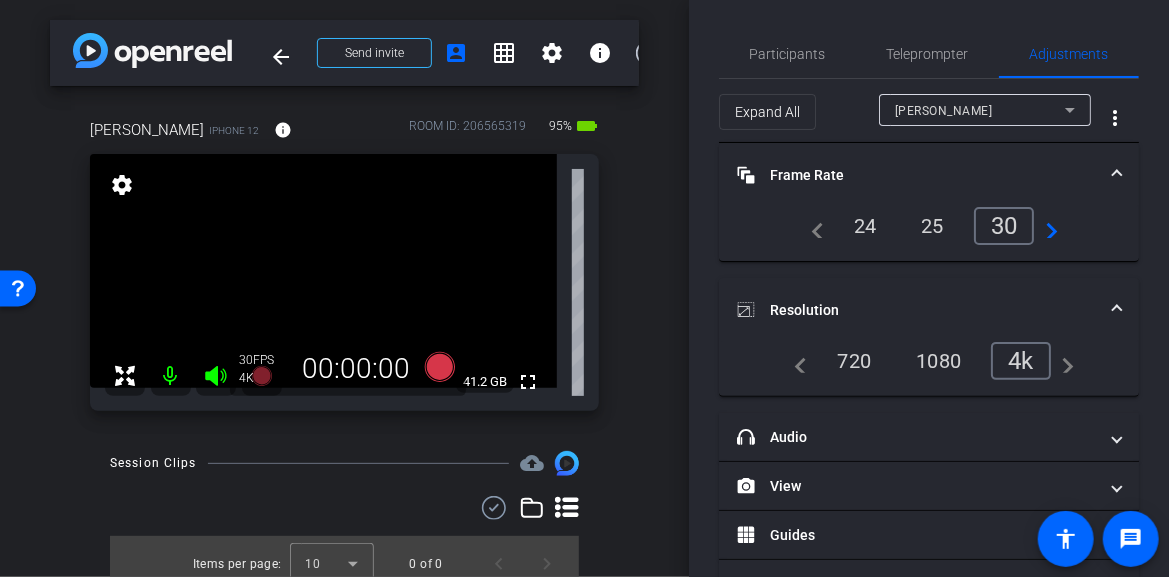 click on "24" at bounding box center (865, 226) 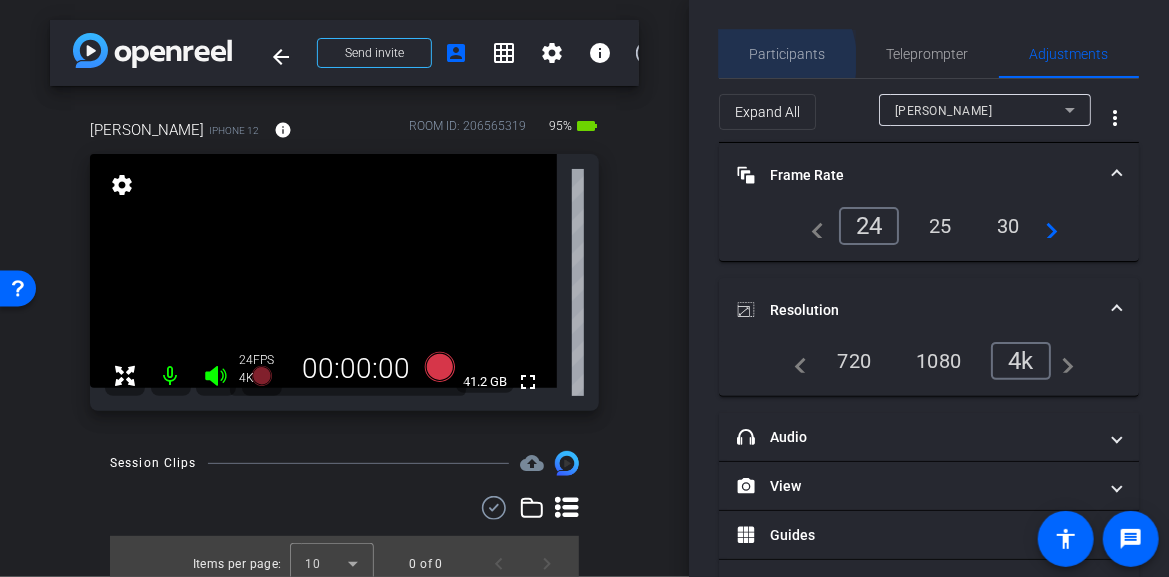 click on "Participants" at bounding box center (788, 54) 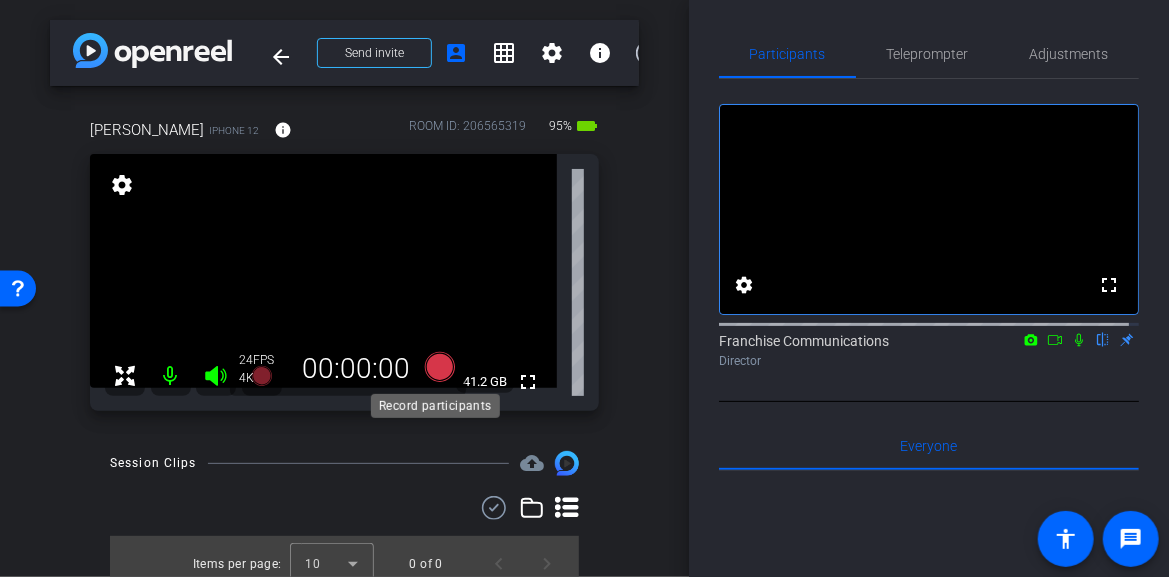click 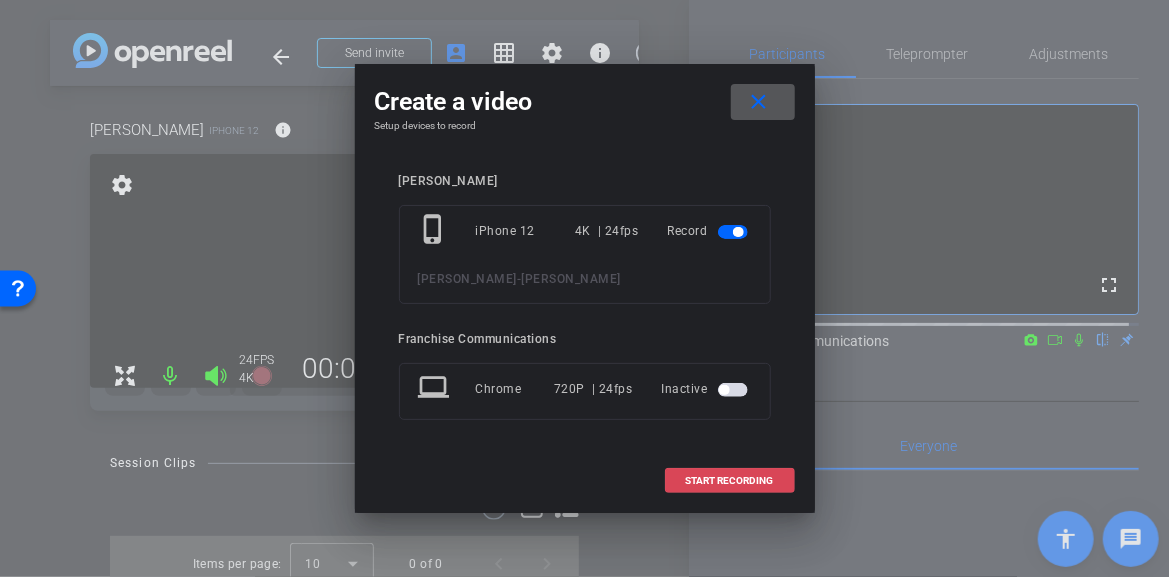 click on "START RECORDING" at bounding box center (730, 481) 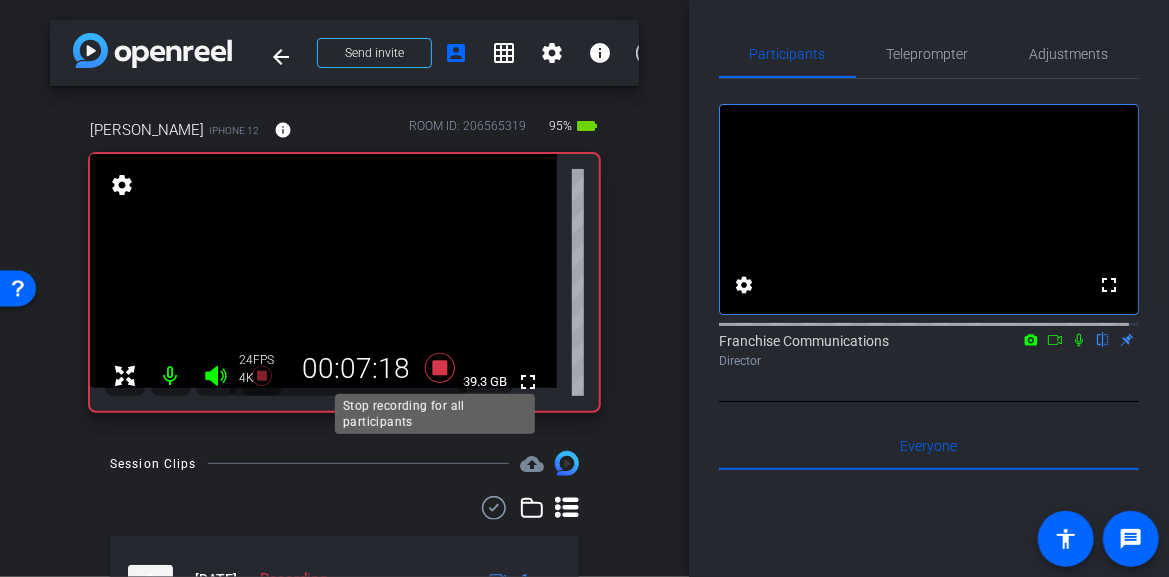 click 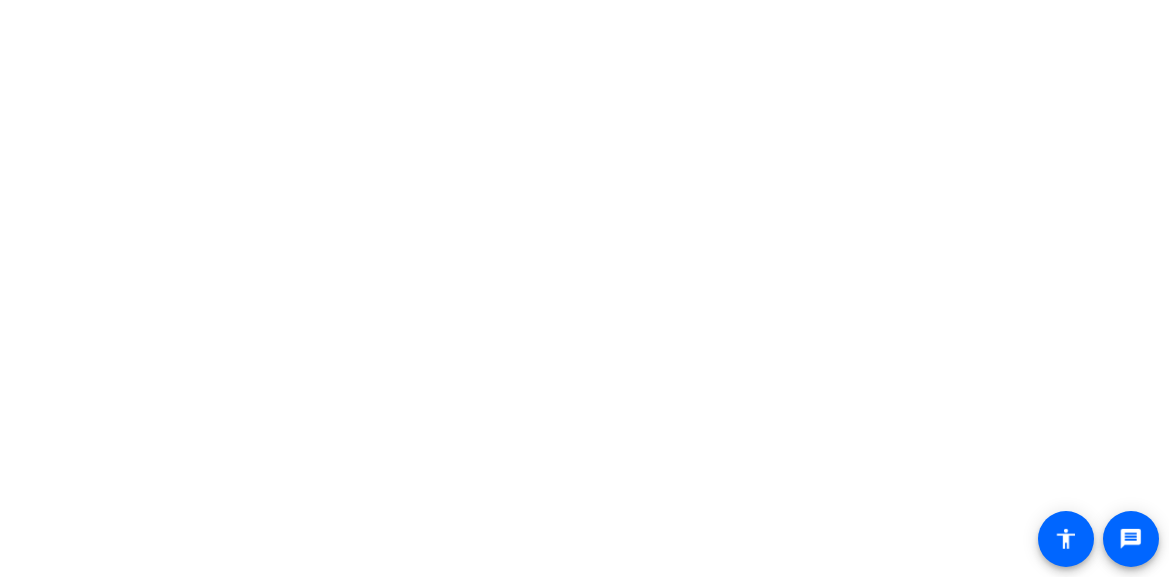 scroll, scrollTop: 0, scrollLeft: 0, axis: both 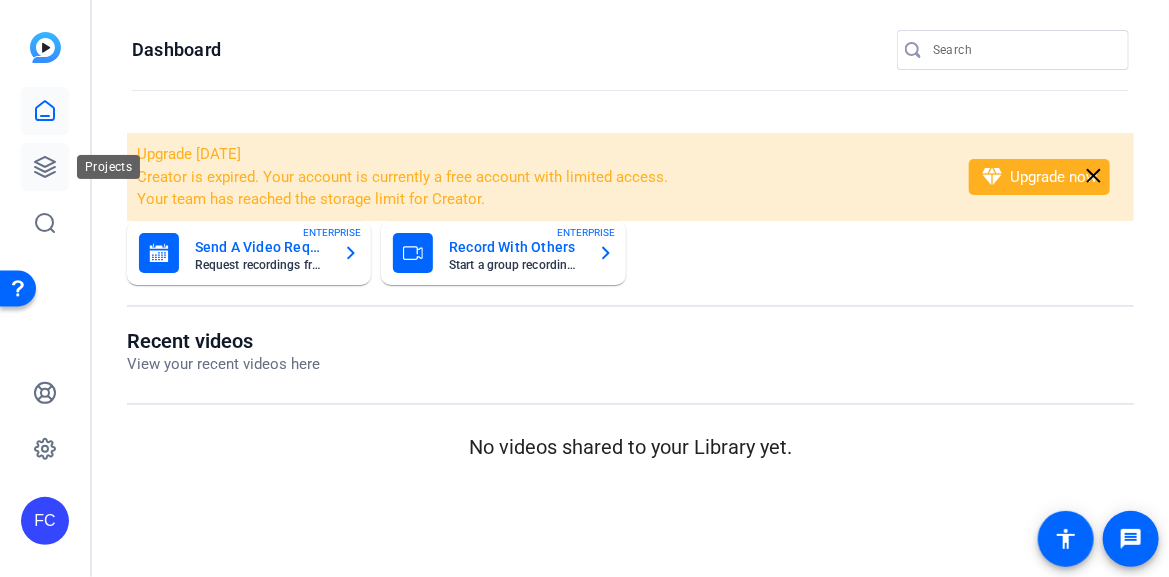 click 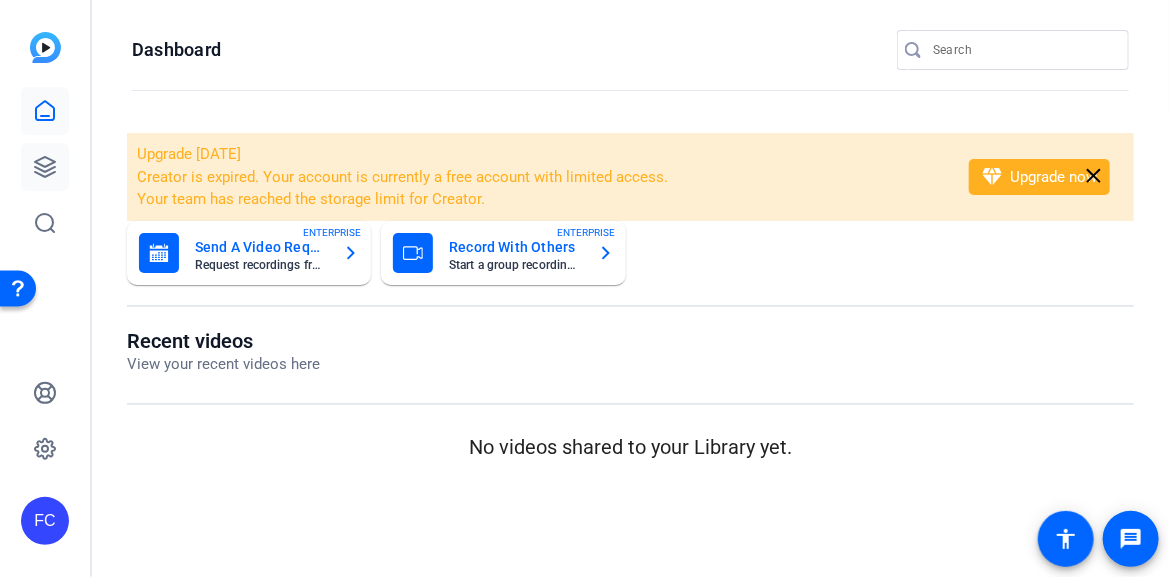 click 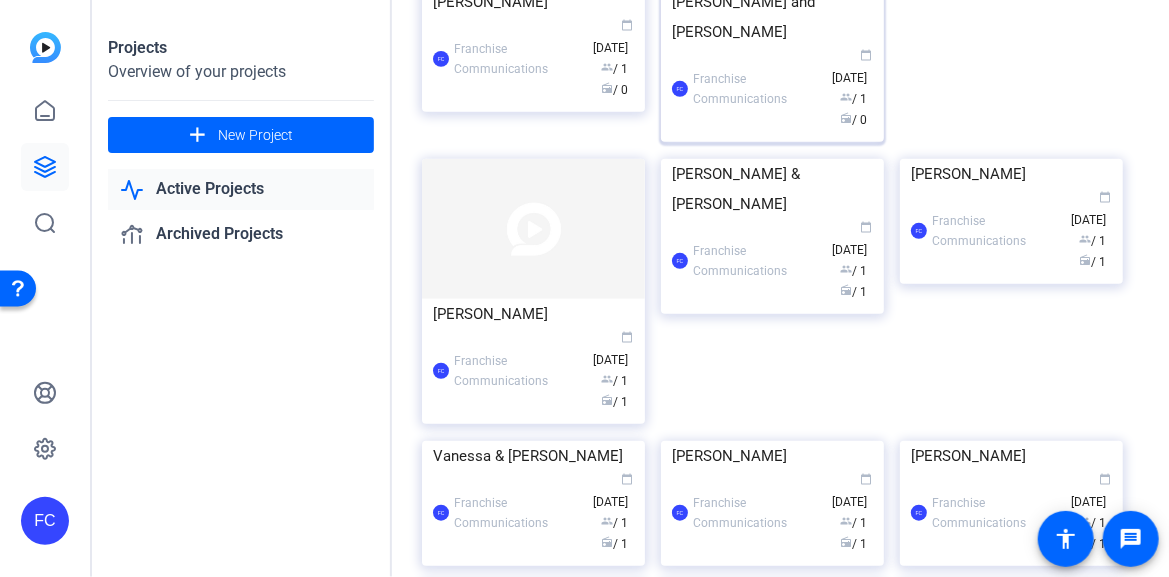 scroll, scrollTop: 0, scrollLeft: 0, axis: both 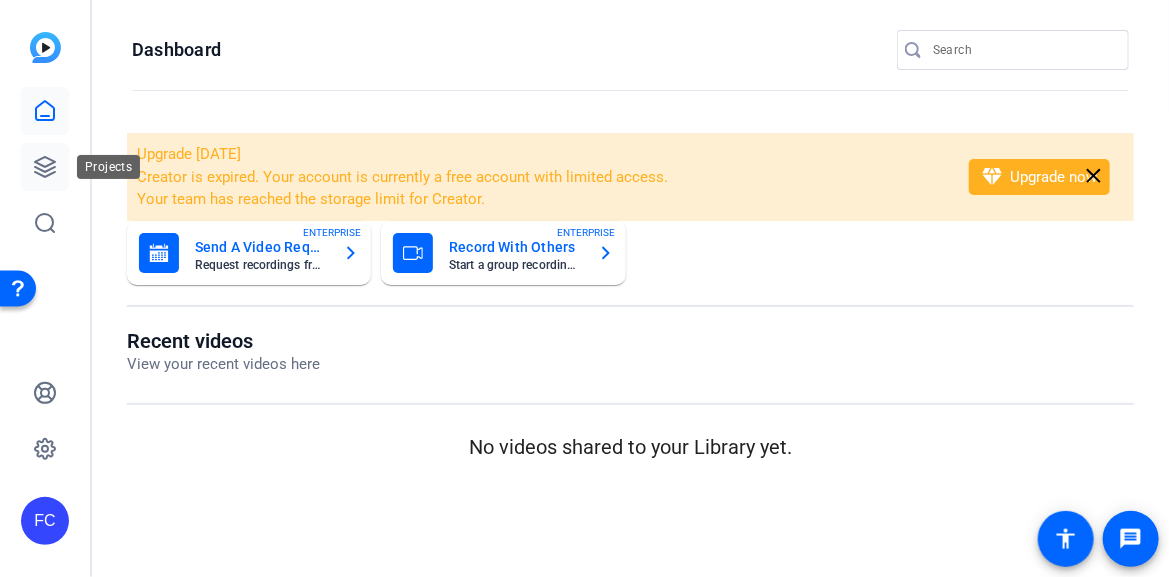 click 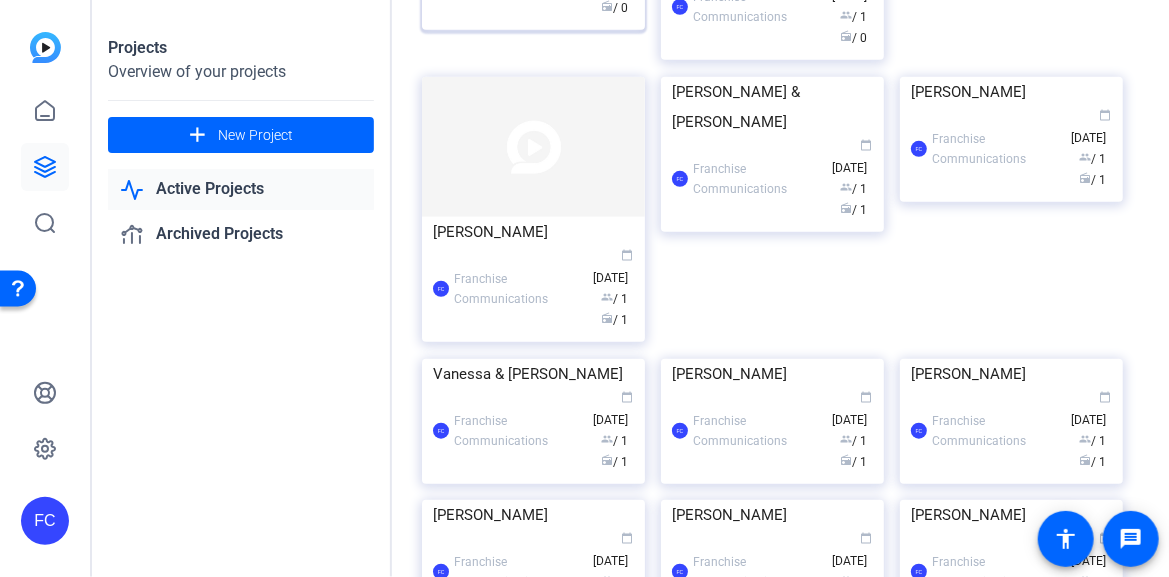scroll, scrollTop: 400, scrollLeft: 0, axis: vertical 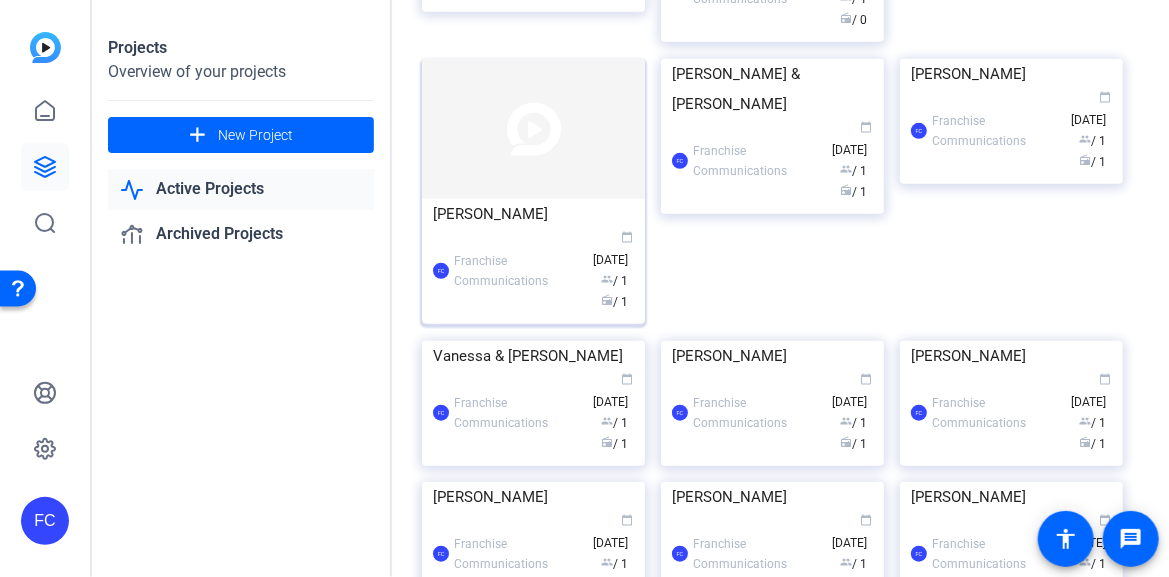 click on "[PERSON_NAME]" 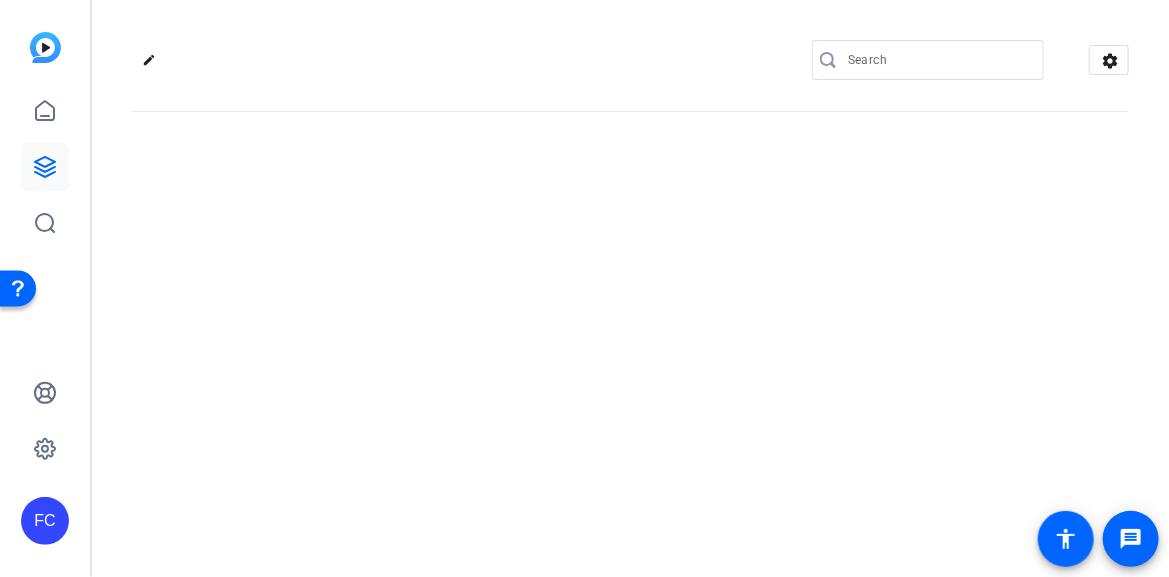 click on "edit
settings" 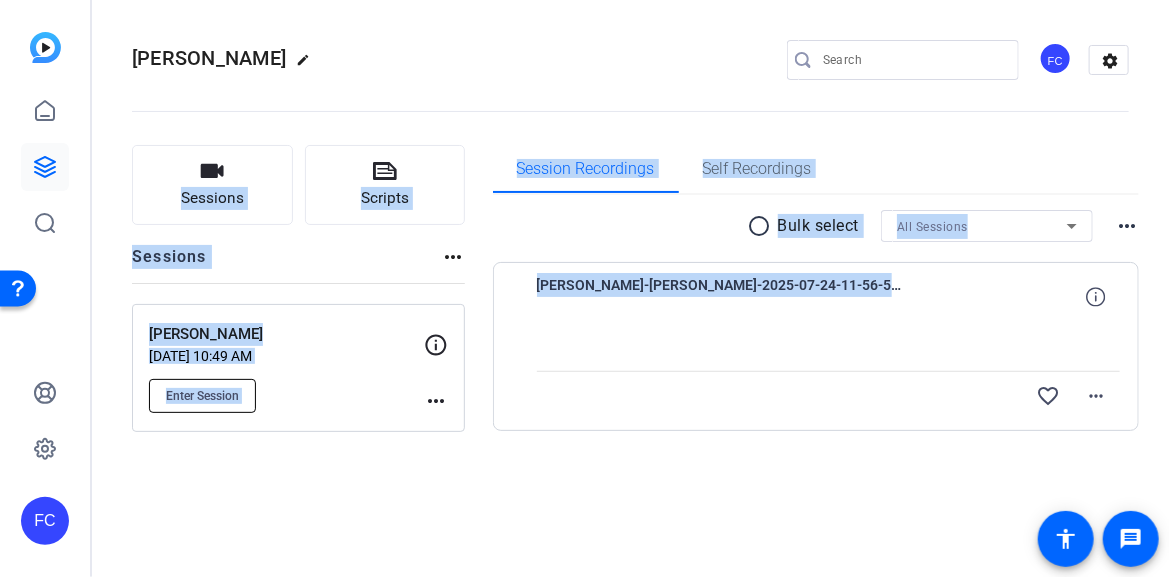 click on "Enter Session" 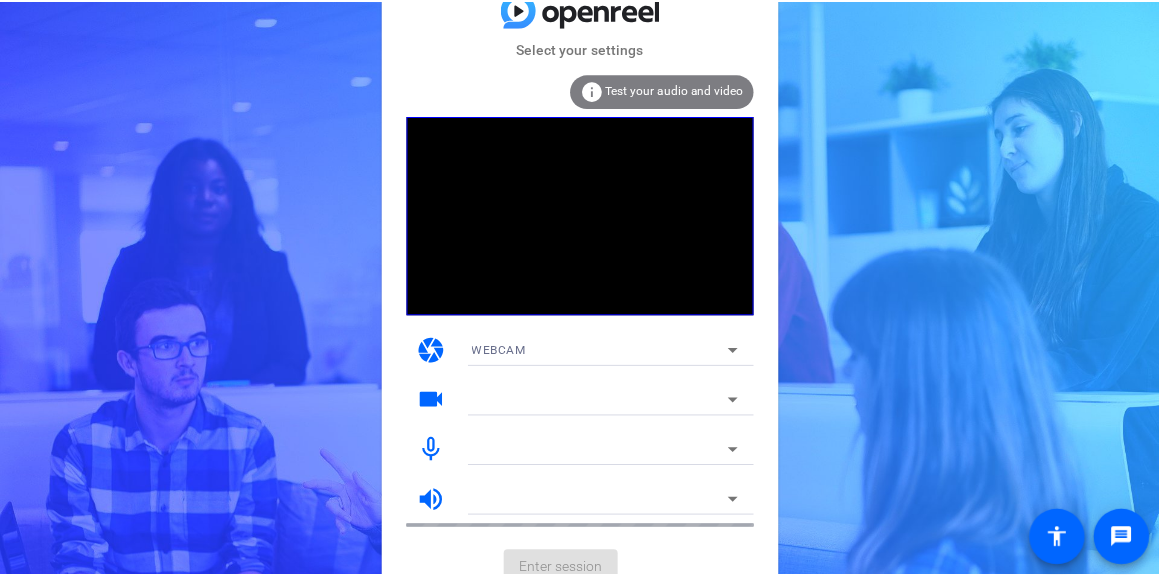 scroll, scrollTop: 0, scrollLeft: 0, axis: both 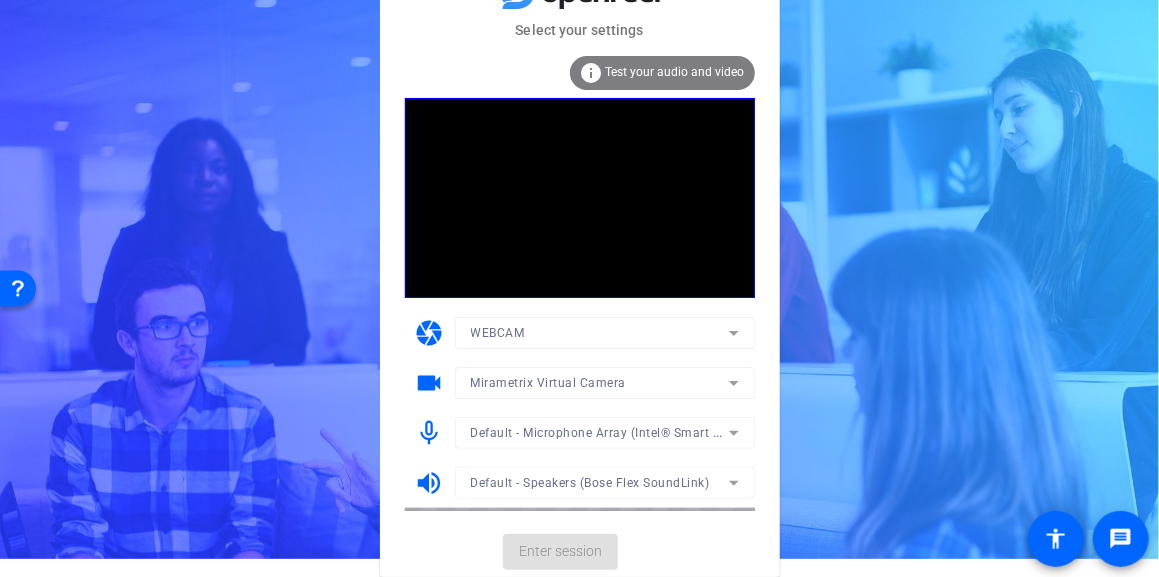 click on "Enter session" 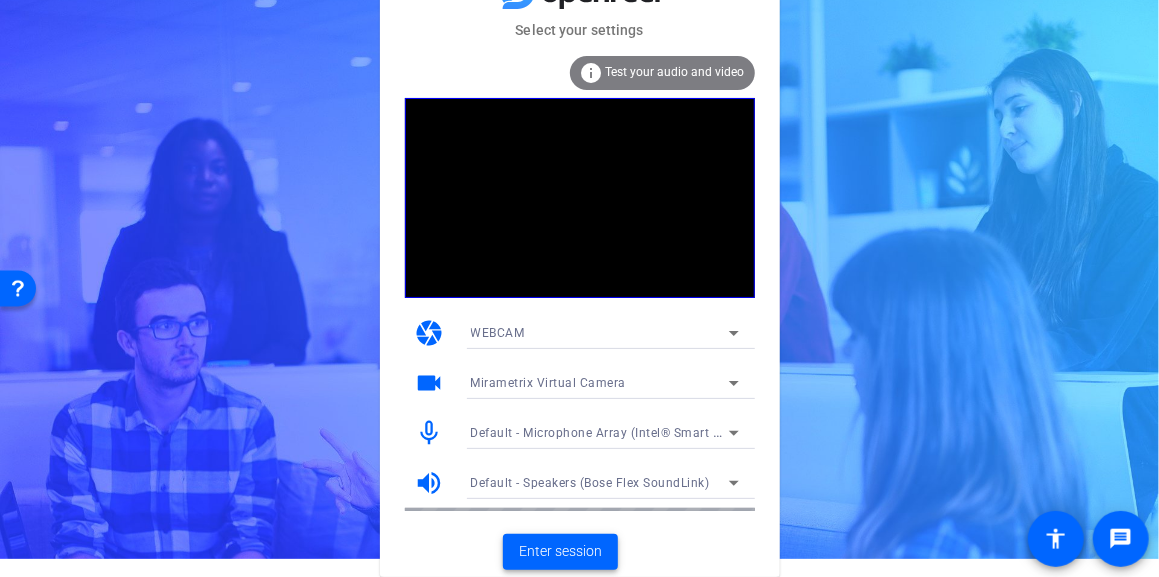 click on "Enter session" 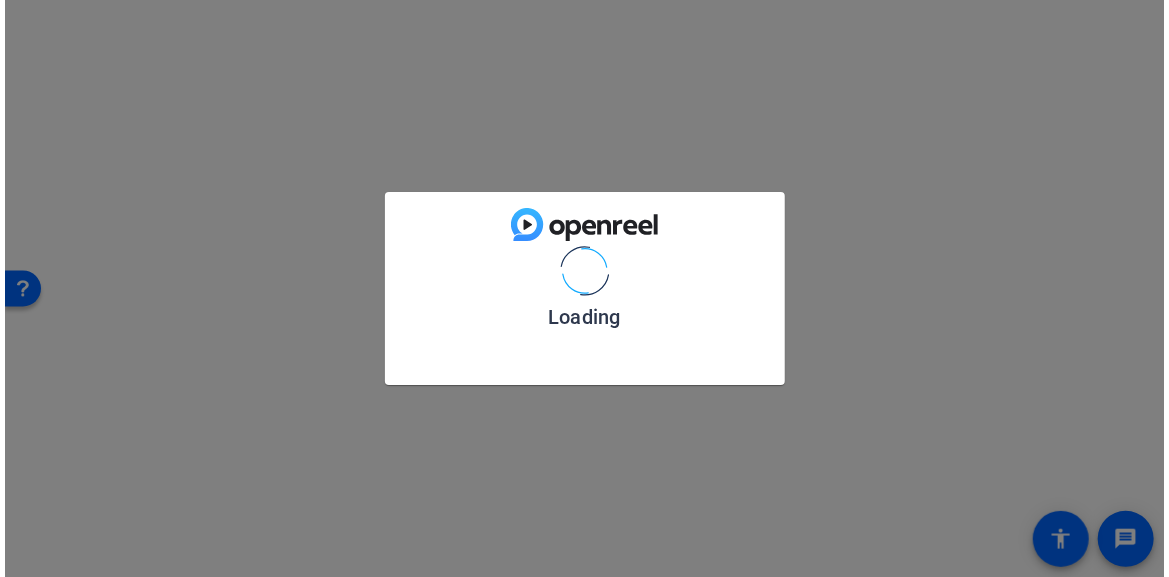 scroll, scrollTop: 0, scrollLeft: 0, axis: both 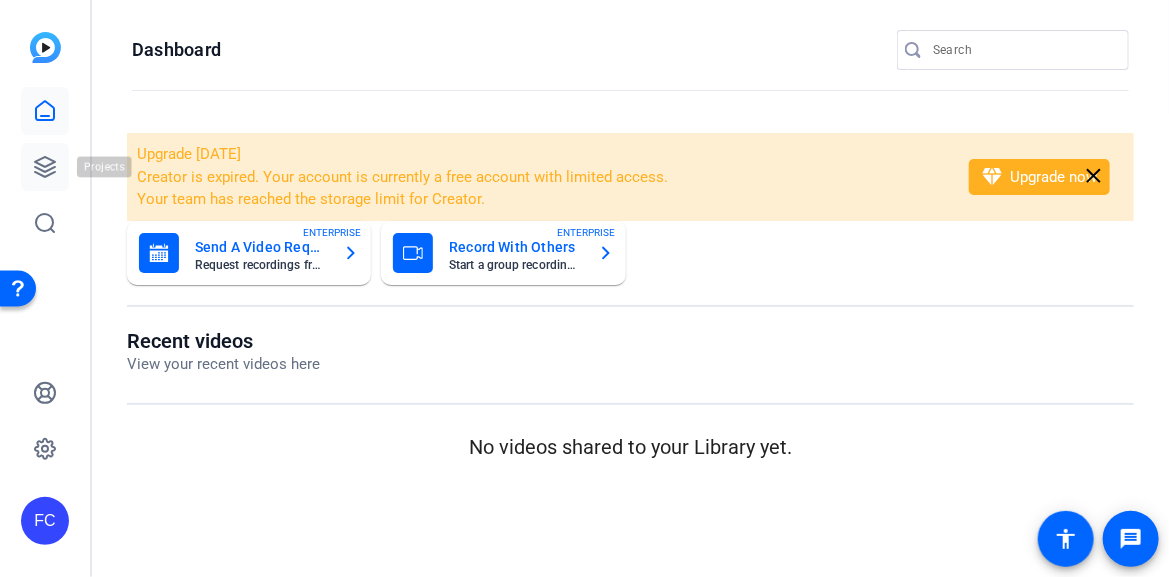 click 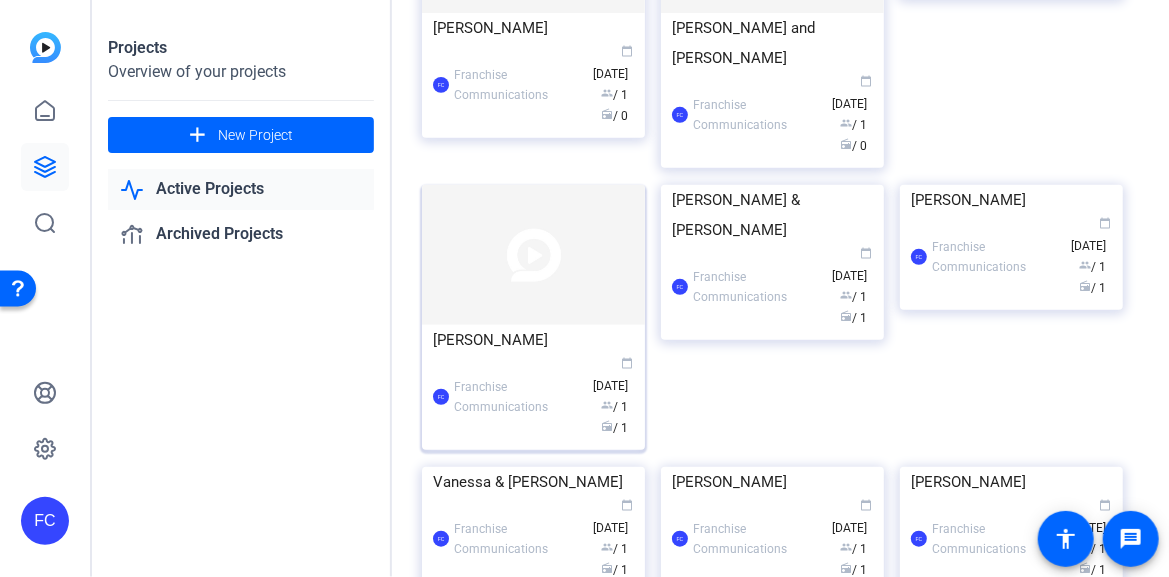 scroll, scrollTop: 400, scrollLeft: 0, axis: vertical 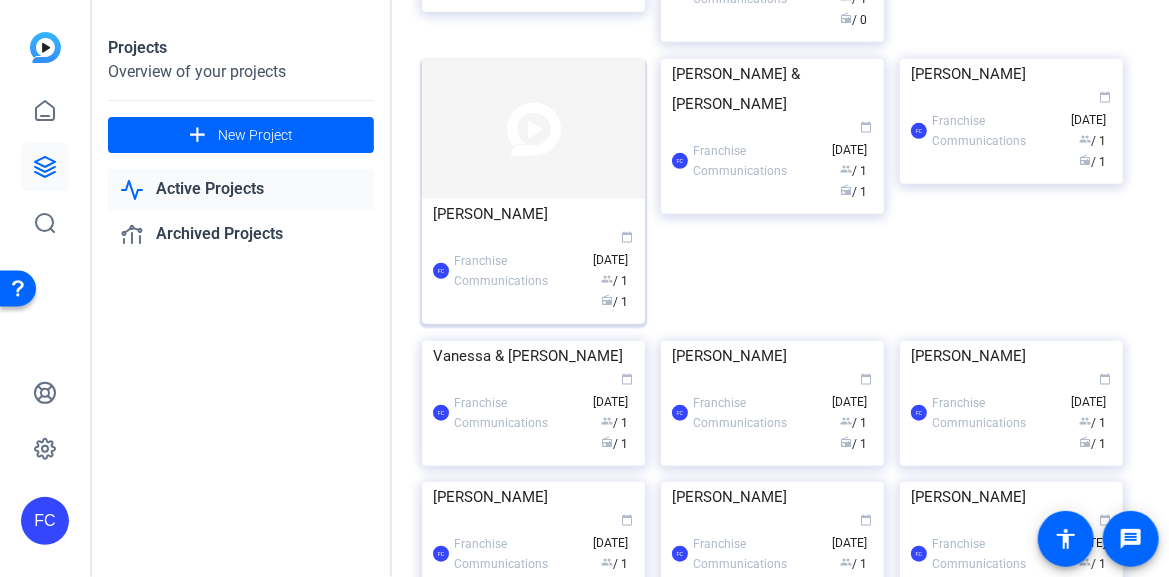 click 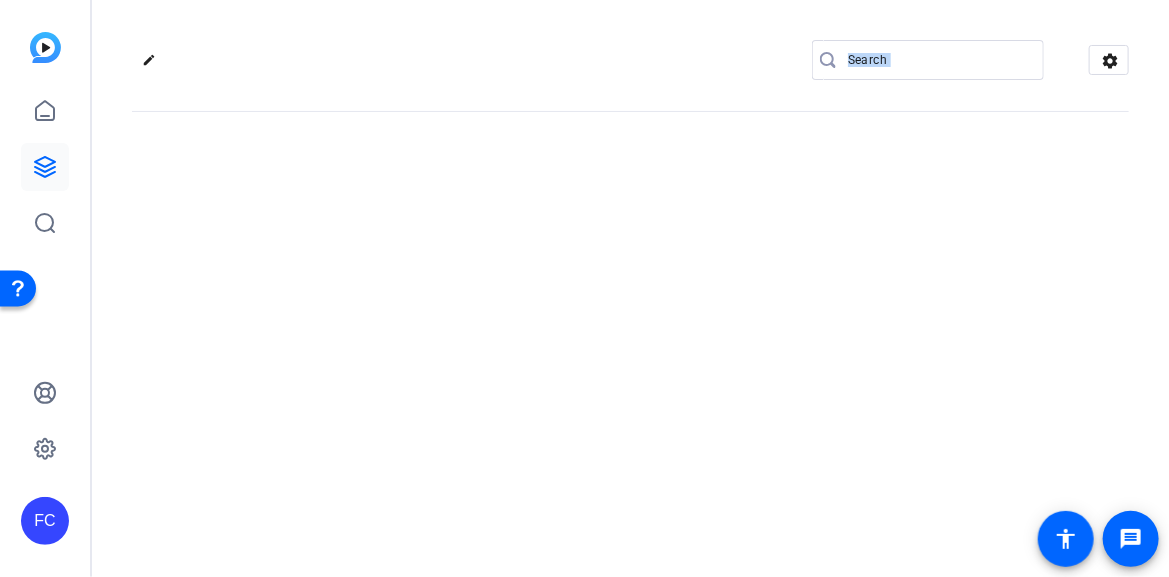 click on "edit
settings" 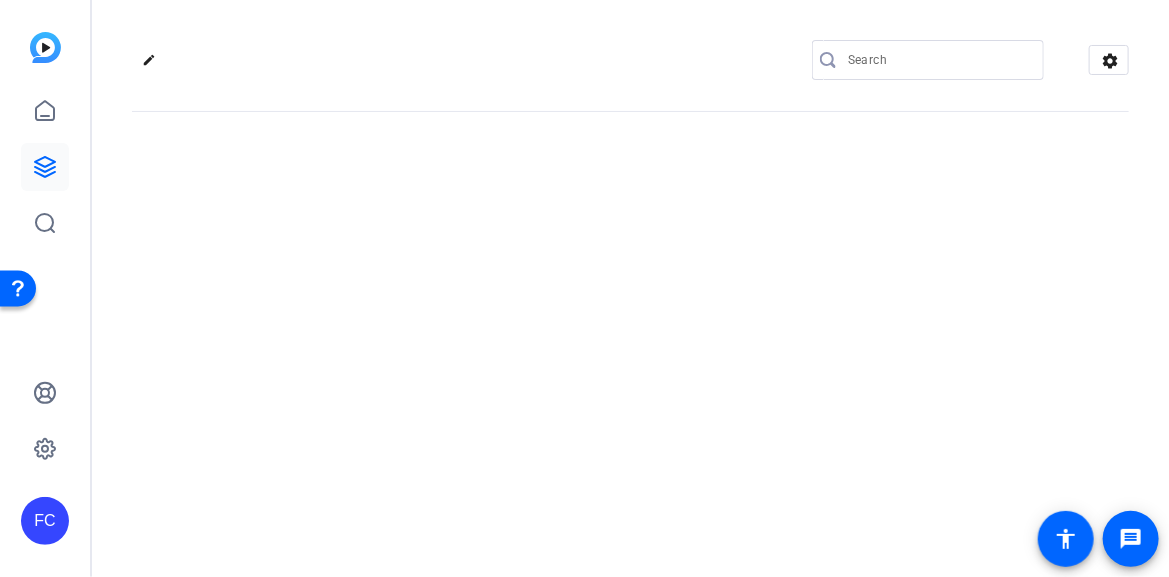 click on "edit
settings" 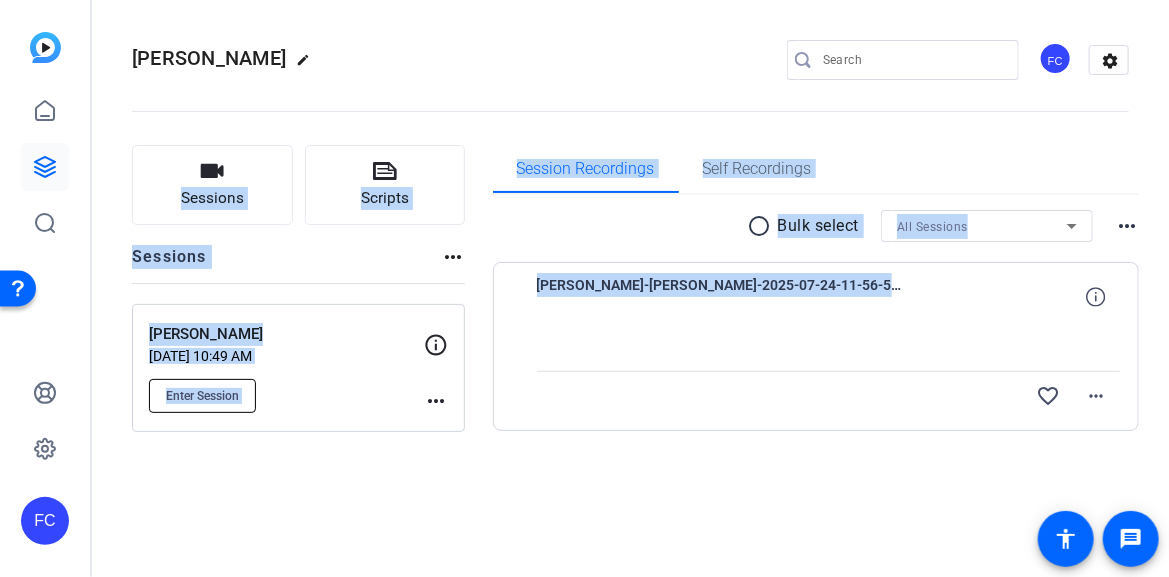 click on "Enter Session" 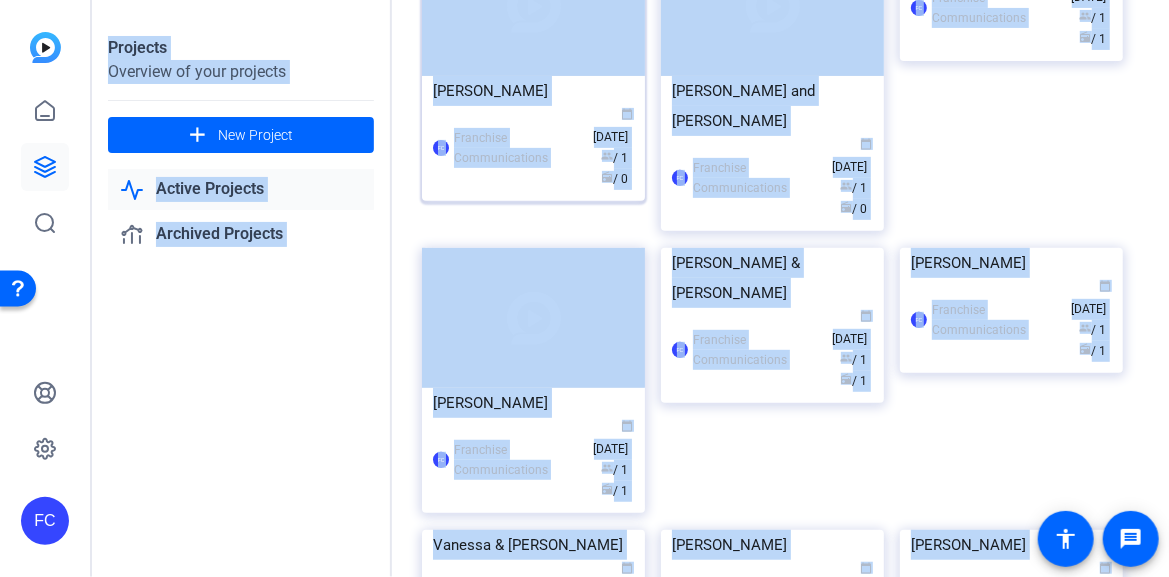 scroll, scrollTop: 400, scrollLeft: 0, axis: vertical 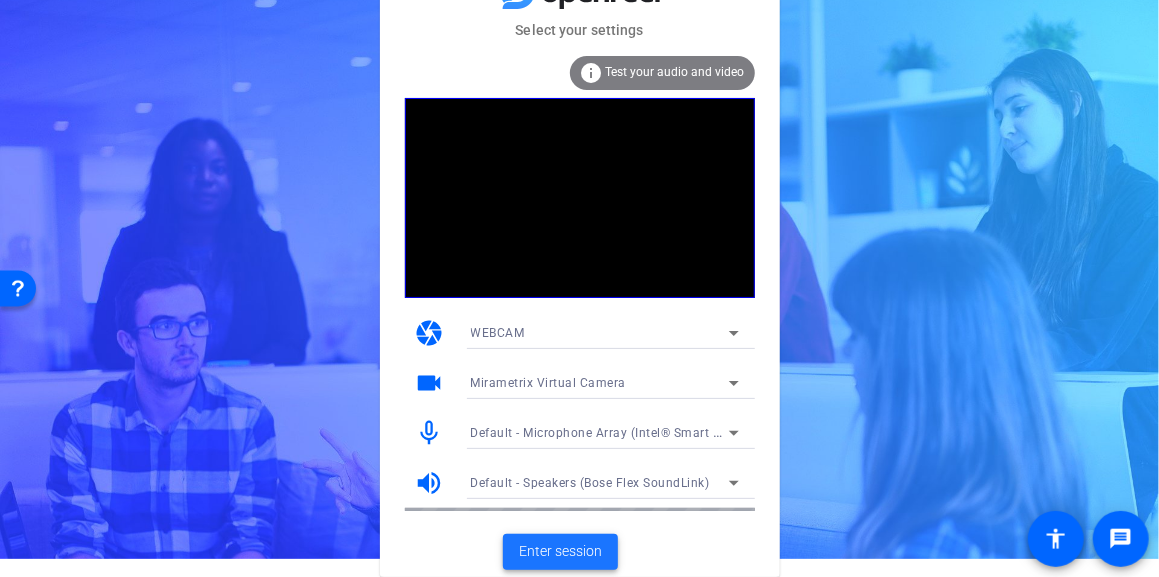 click on "Enter session" 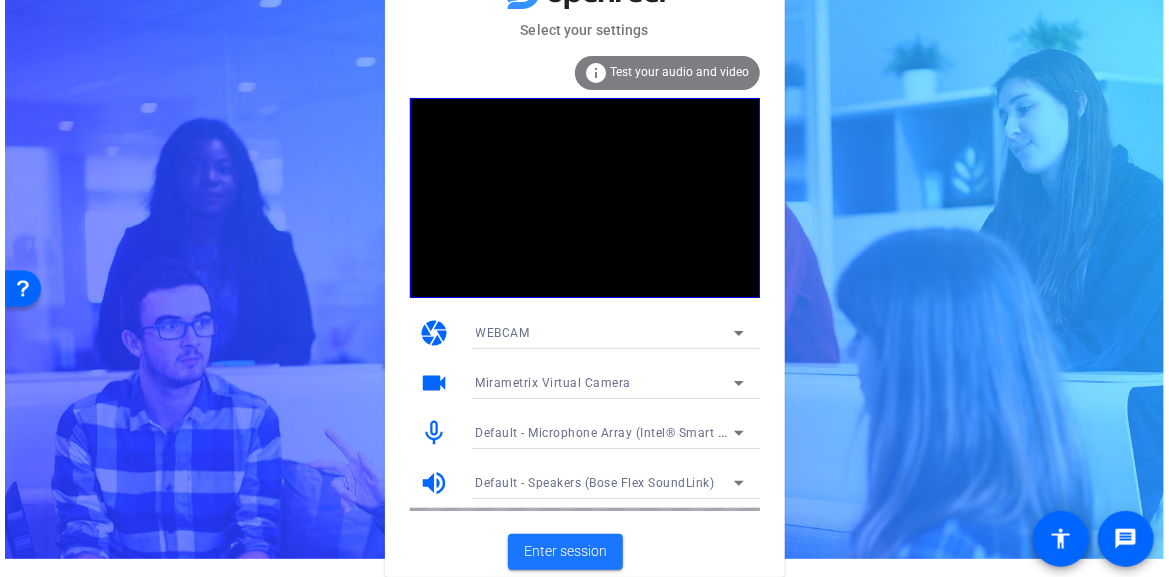 scroll, scrollTop: 0, scrollLeft: 0, axis: both 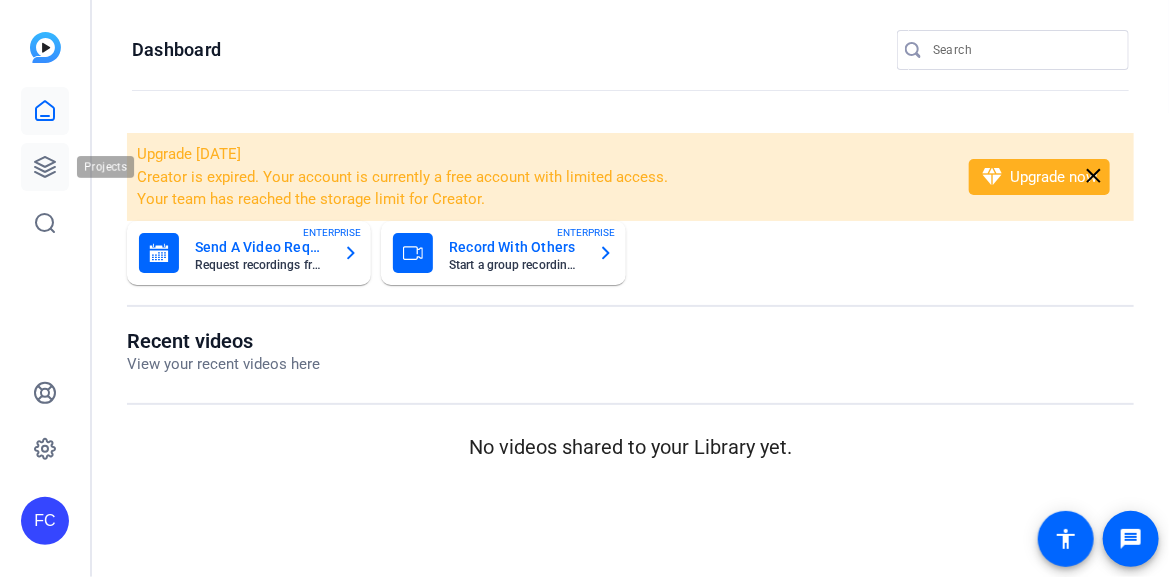 click 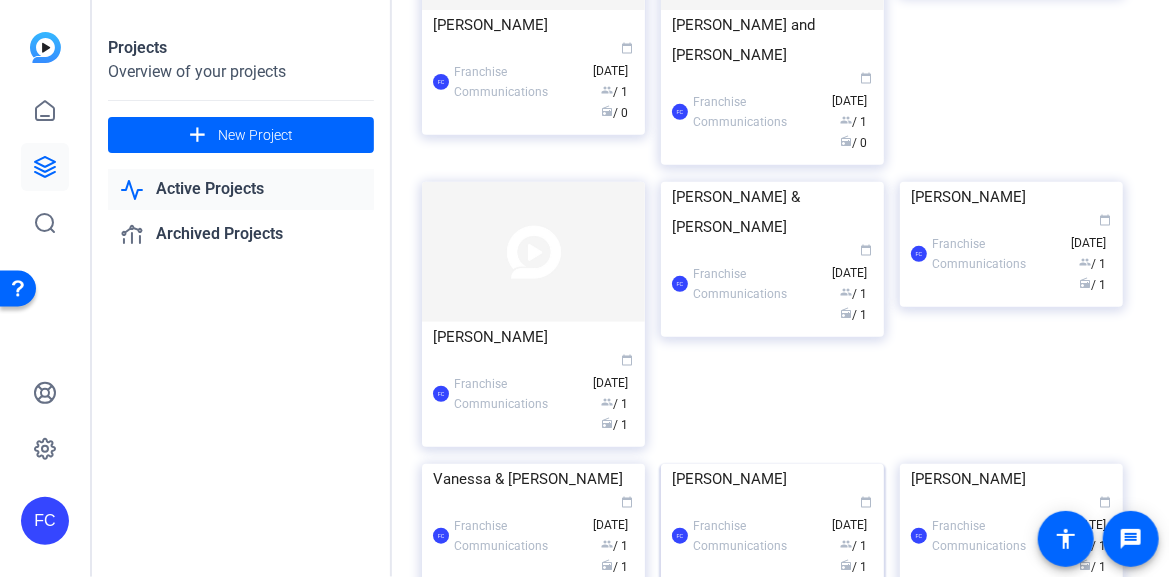 scroll, scrollTop: 400, scrollLeft: 0, axis: vertical 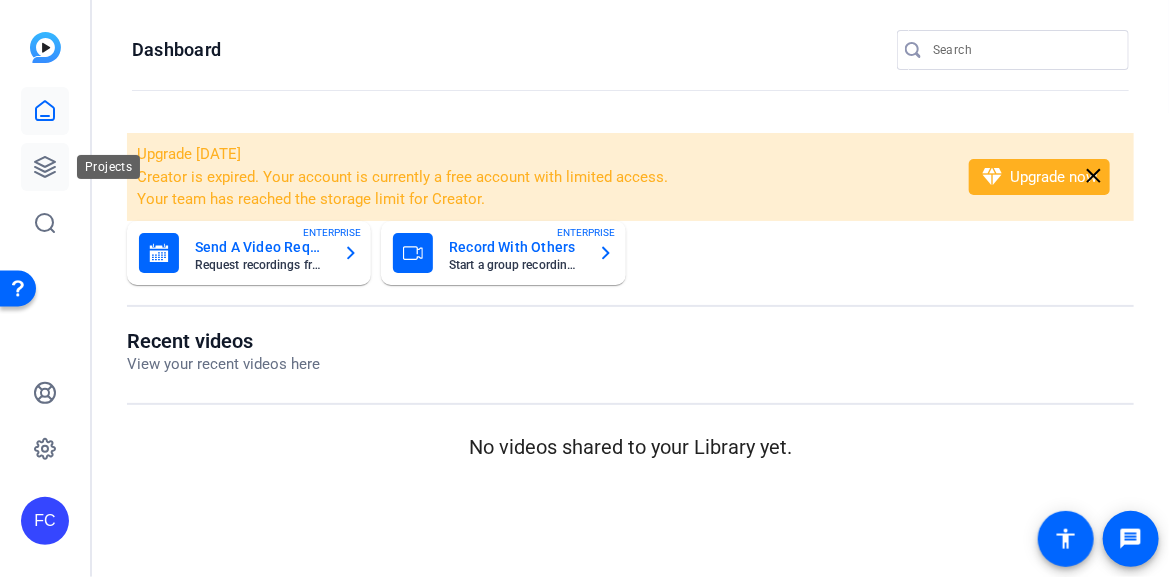 click 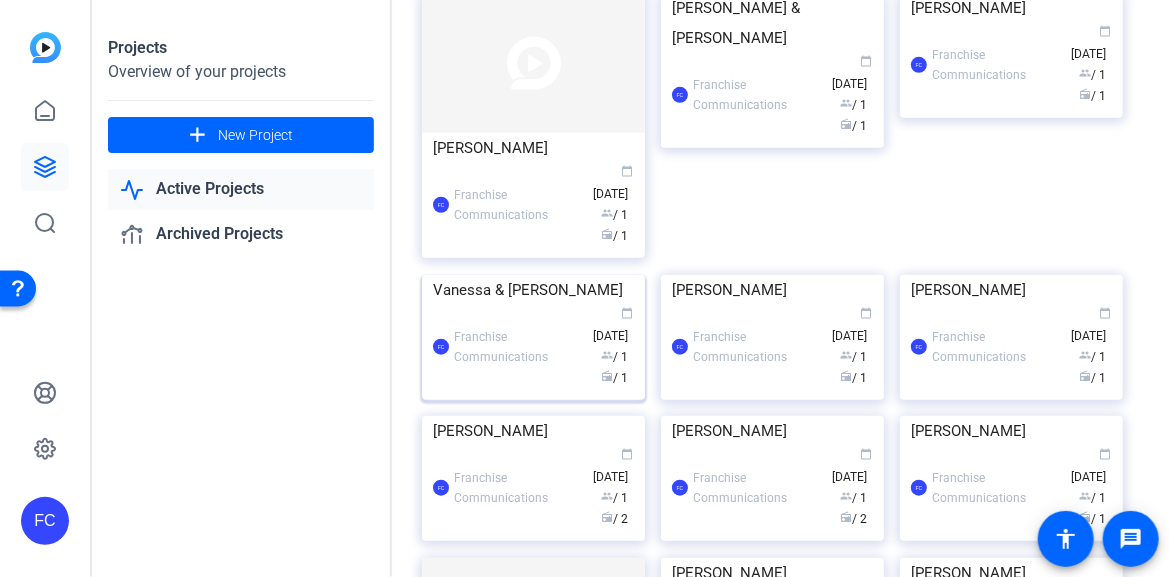 scroll, scrollTop: 400, scrollLeft: 0, axis: vertical 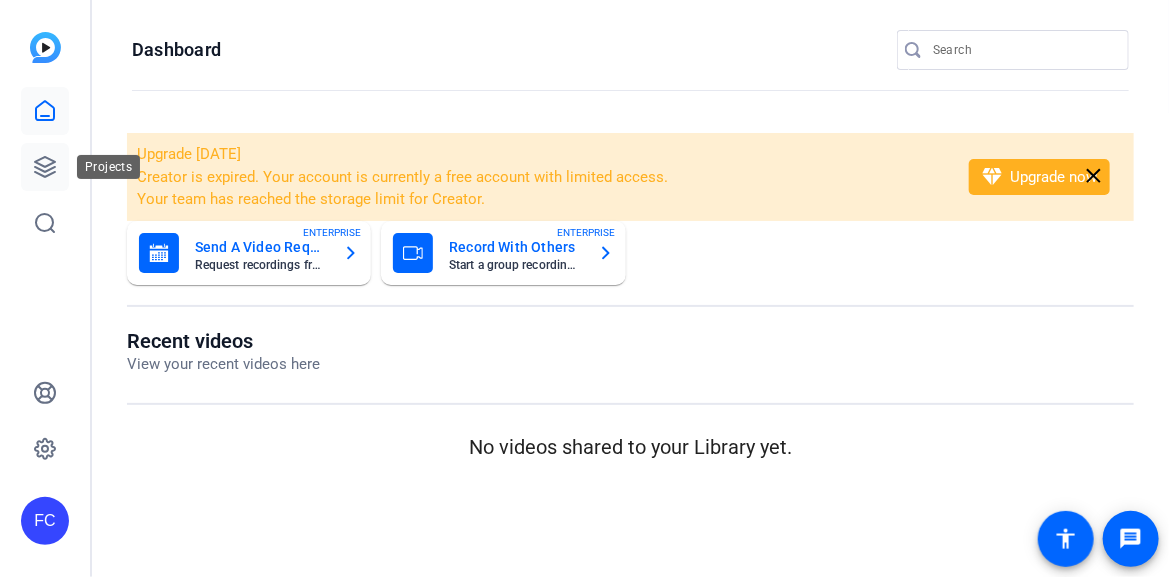 click 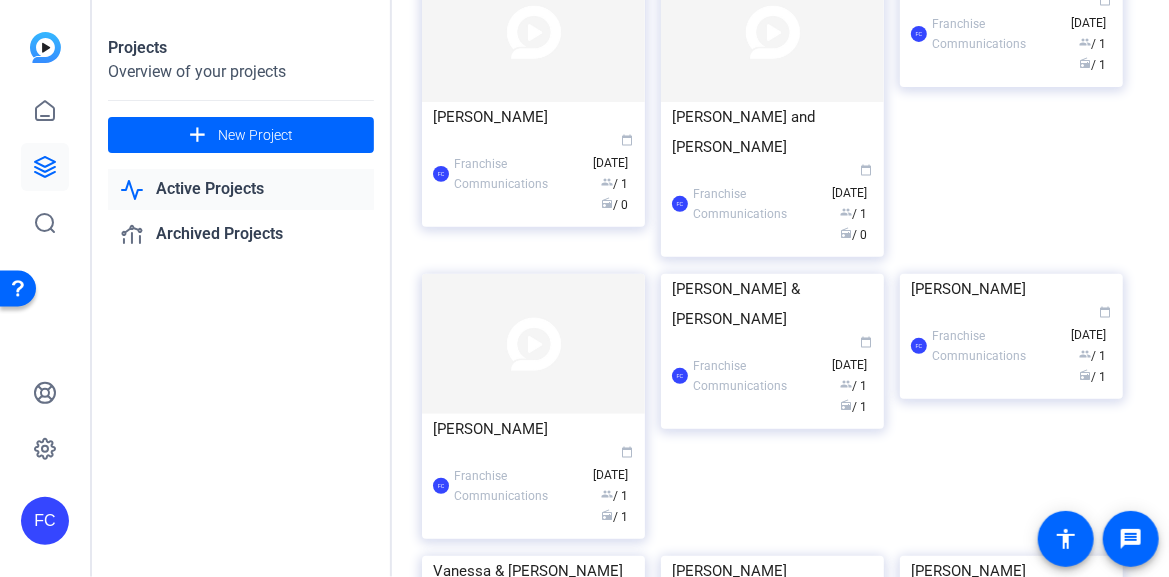 scroll, scrollTop: 300, scrollLeft: 0, axis: vertical 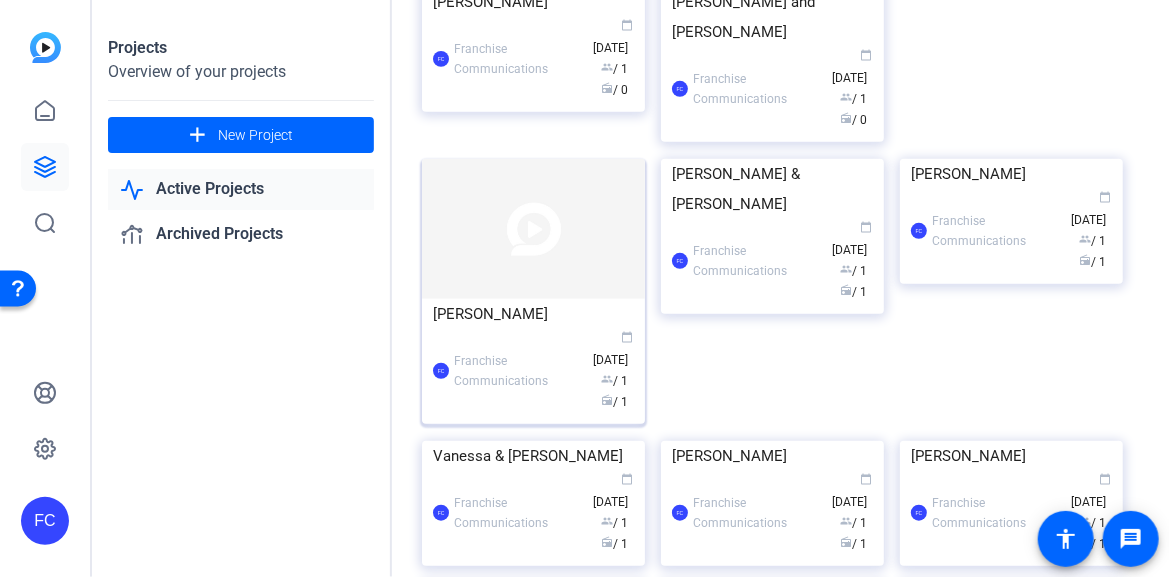 click on "[PERSON_NAME]" 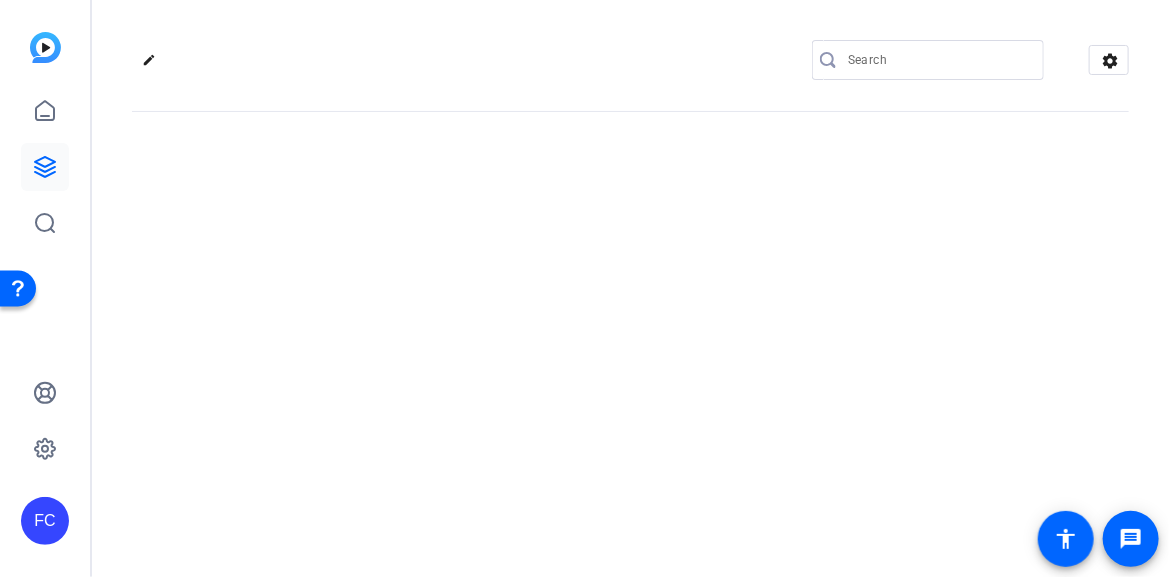 click on "edit
settings" 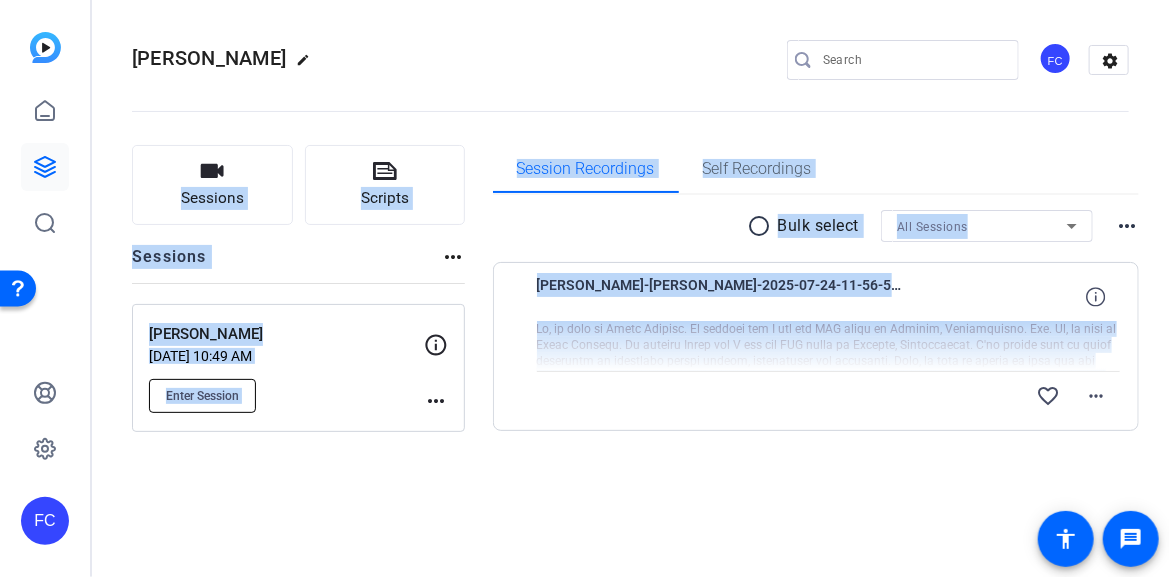 click on "Enter Session" 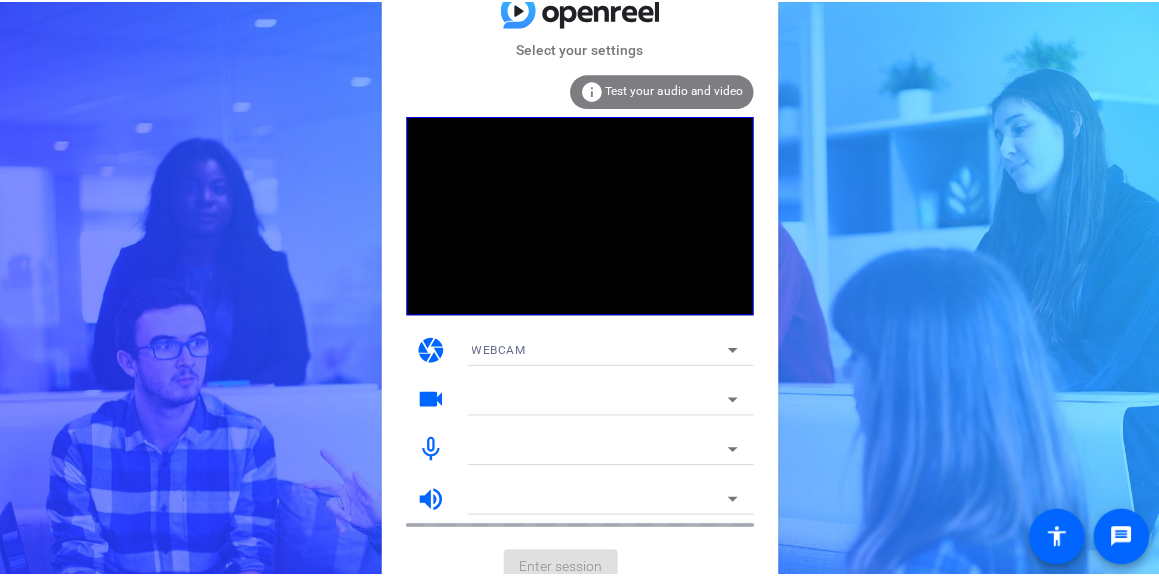 scroll, scrollTop: 0, scrollLeft: 0, axis: both 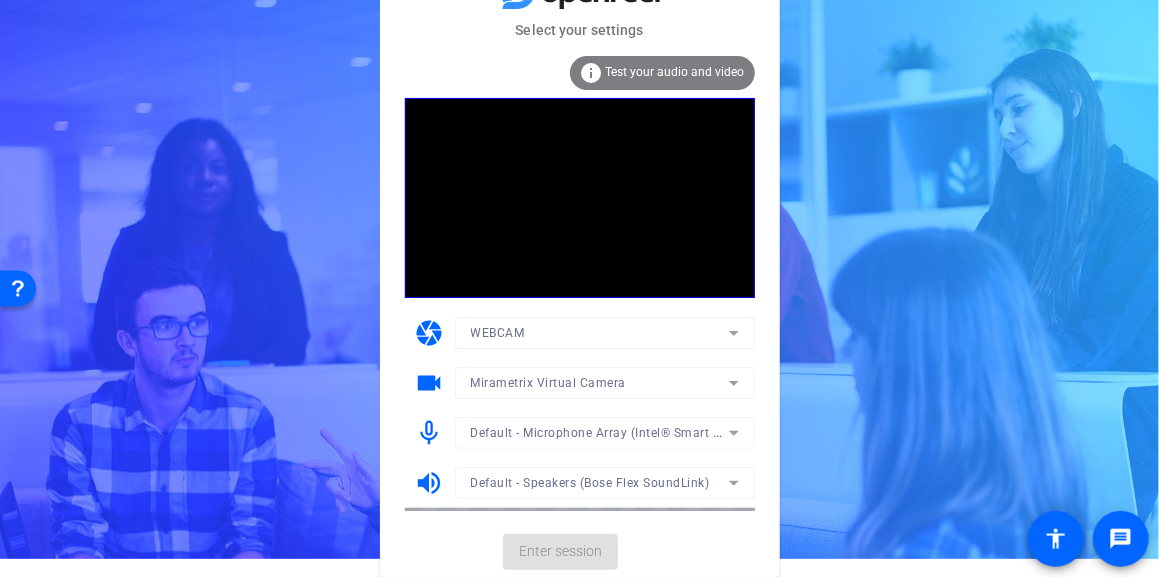 click on "Enter session" 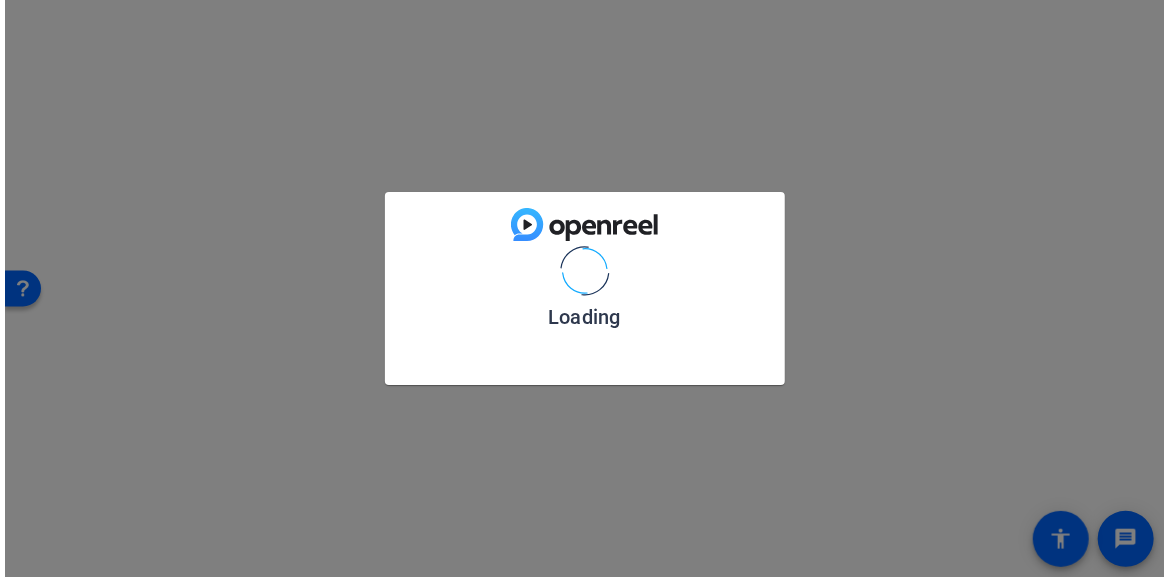 scroll, scrollTop: 0, scrollLeft: 0, axis: both 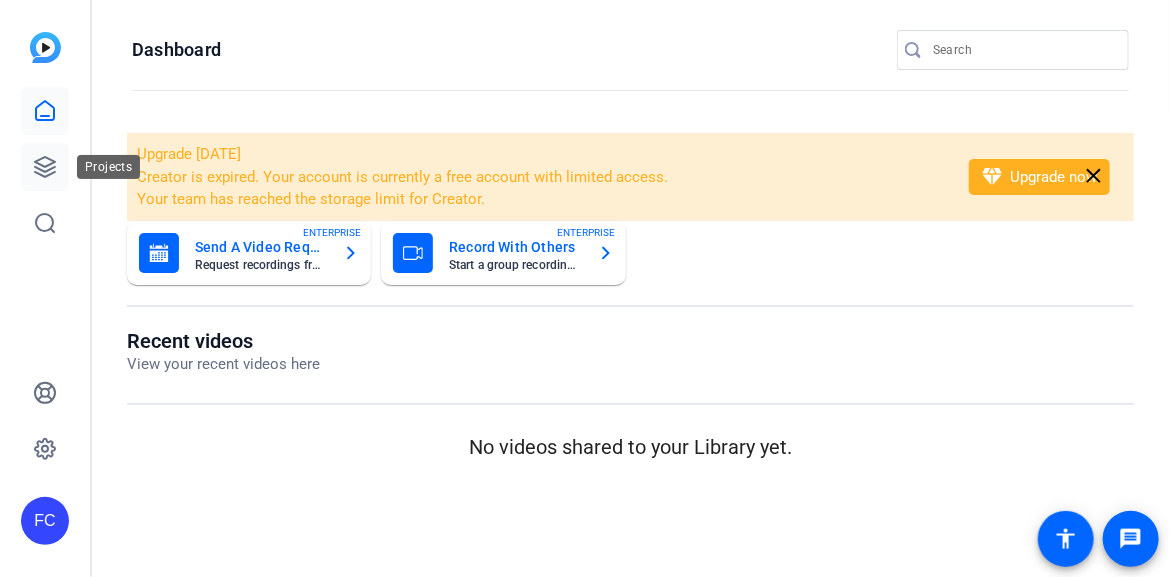 click 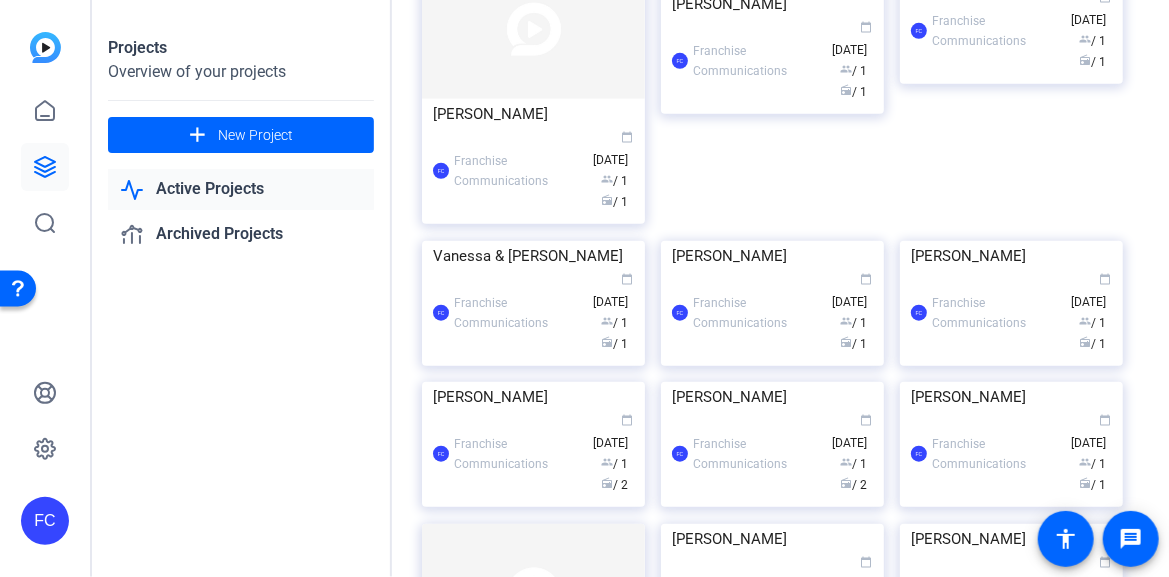 scroll, scrollTop: 300, scrollLeft: 0, axis: vertical 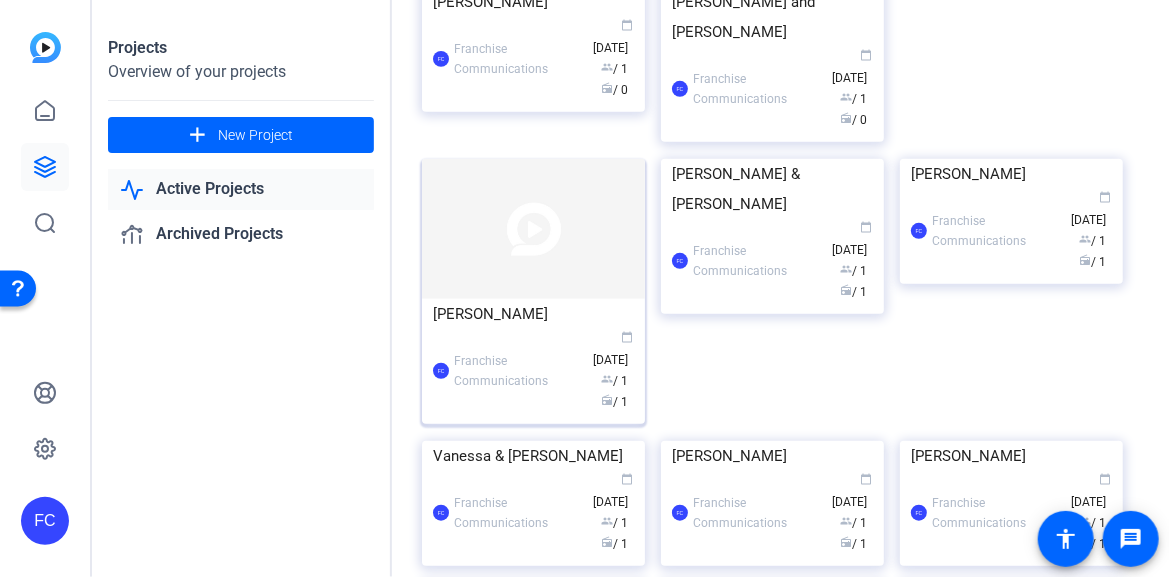 click 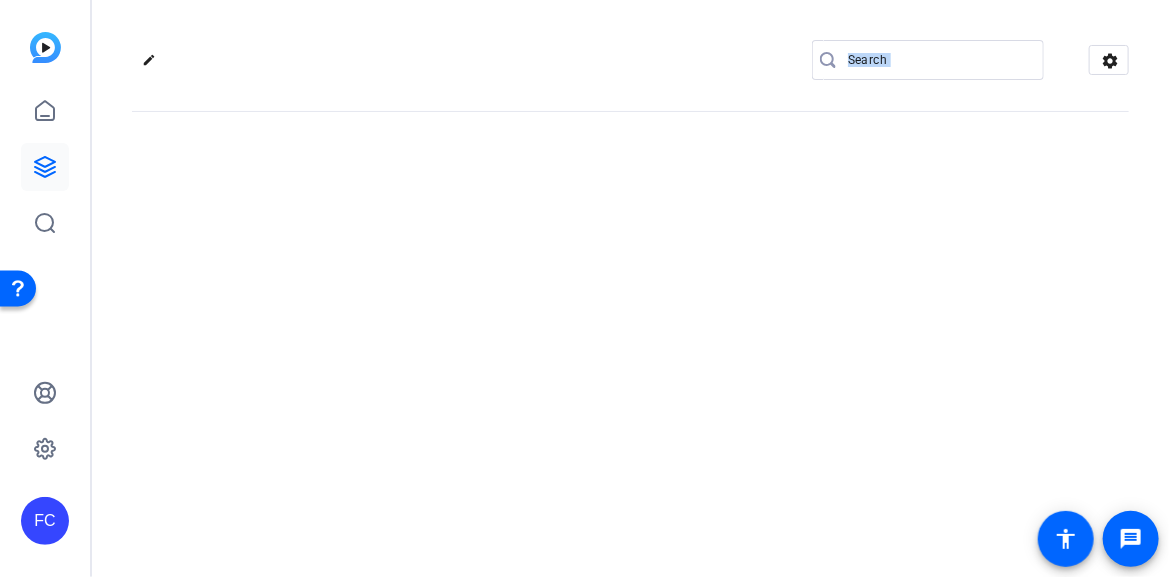 click on "edit
settings" 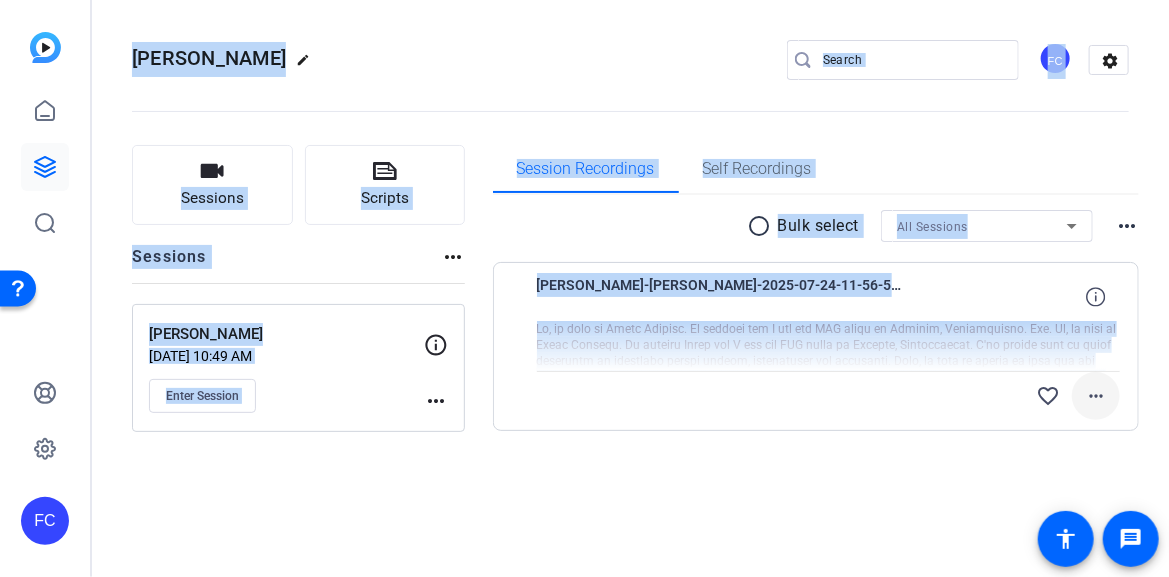 click on "more_horiz" at bounding box center (1096, 396) 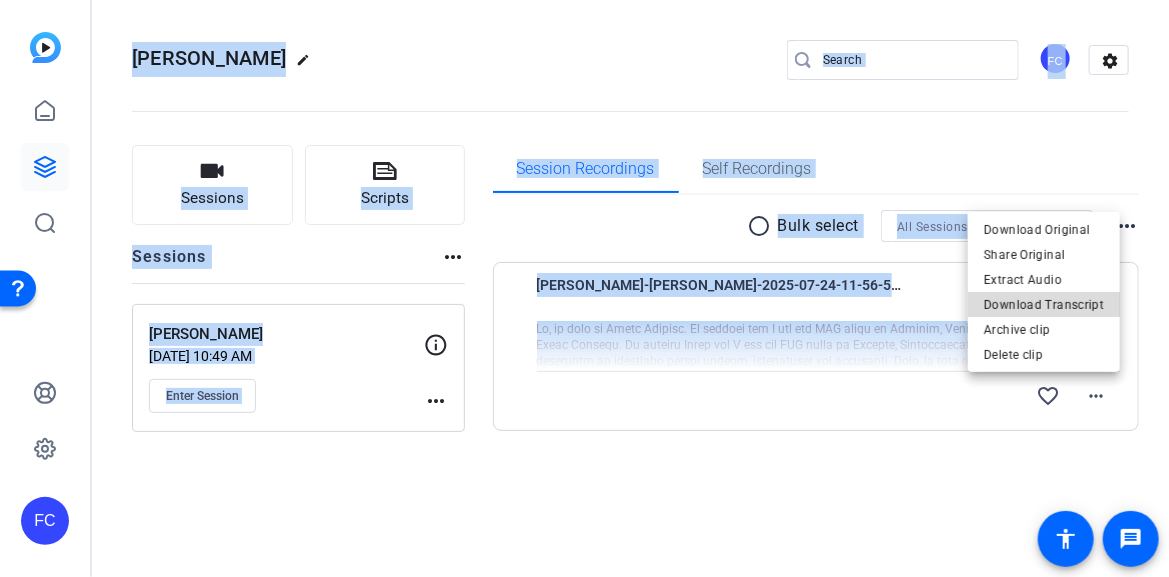 click on "Download Transcript" at bounding box center (1044, 304) 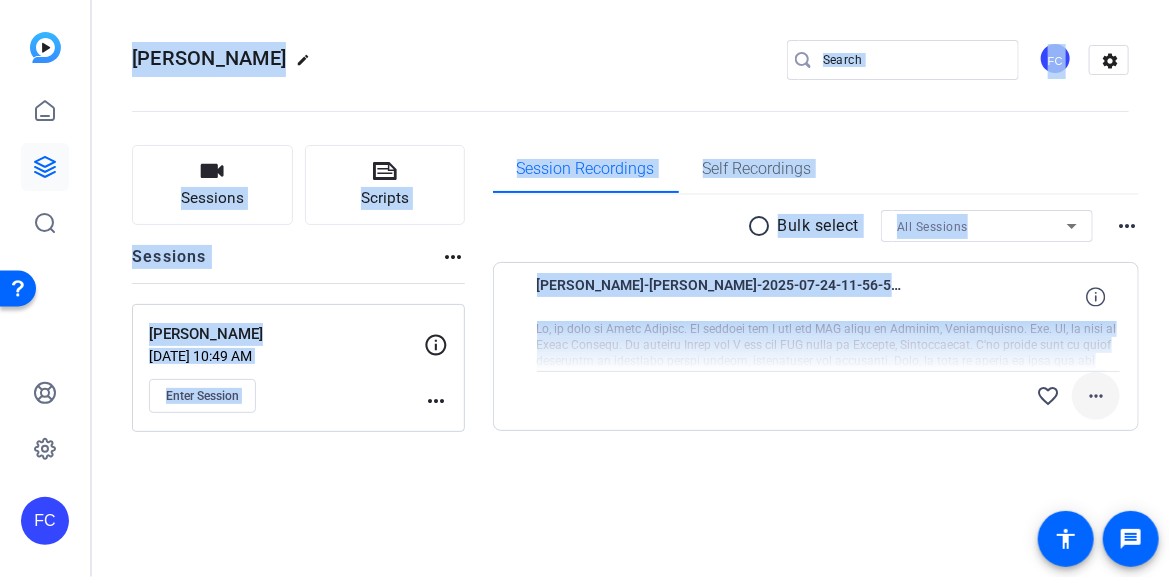 click on "more_horiz" at bounding box center (1096, 396) 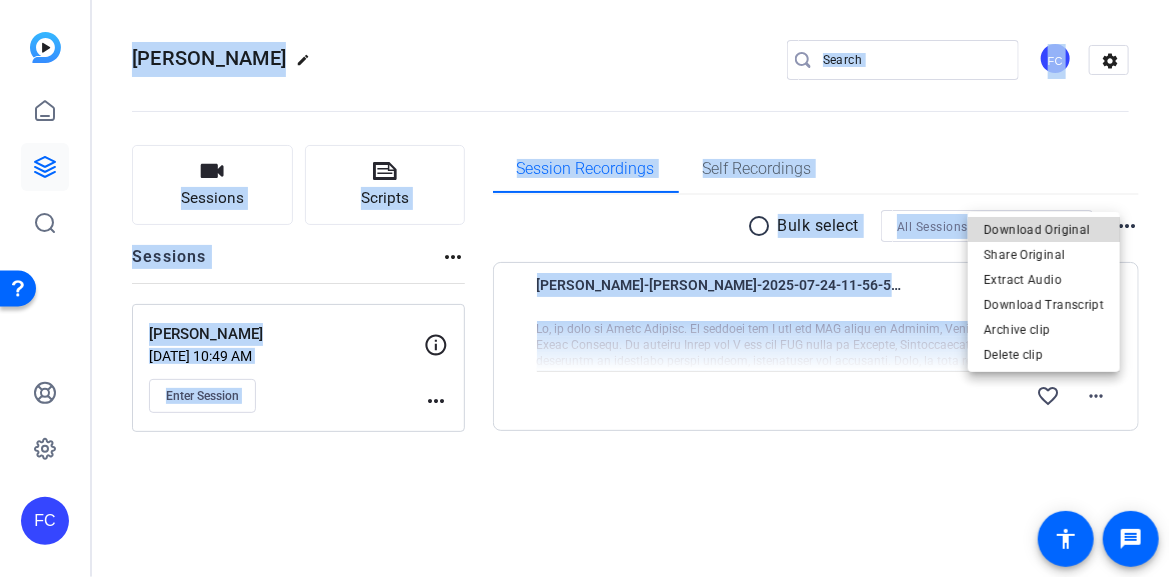 click on "Download Original" at bounding box center (1044, 229) 